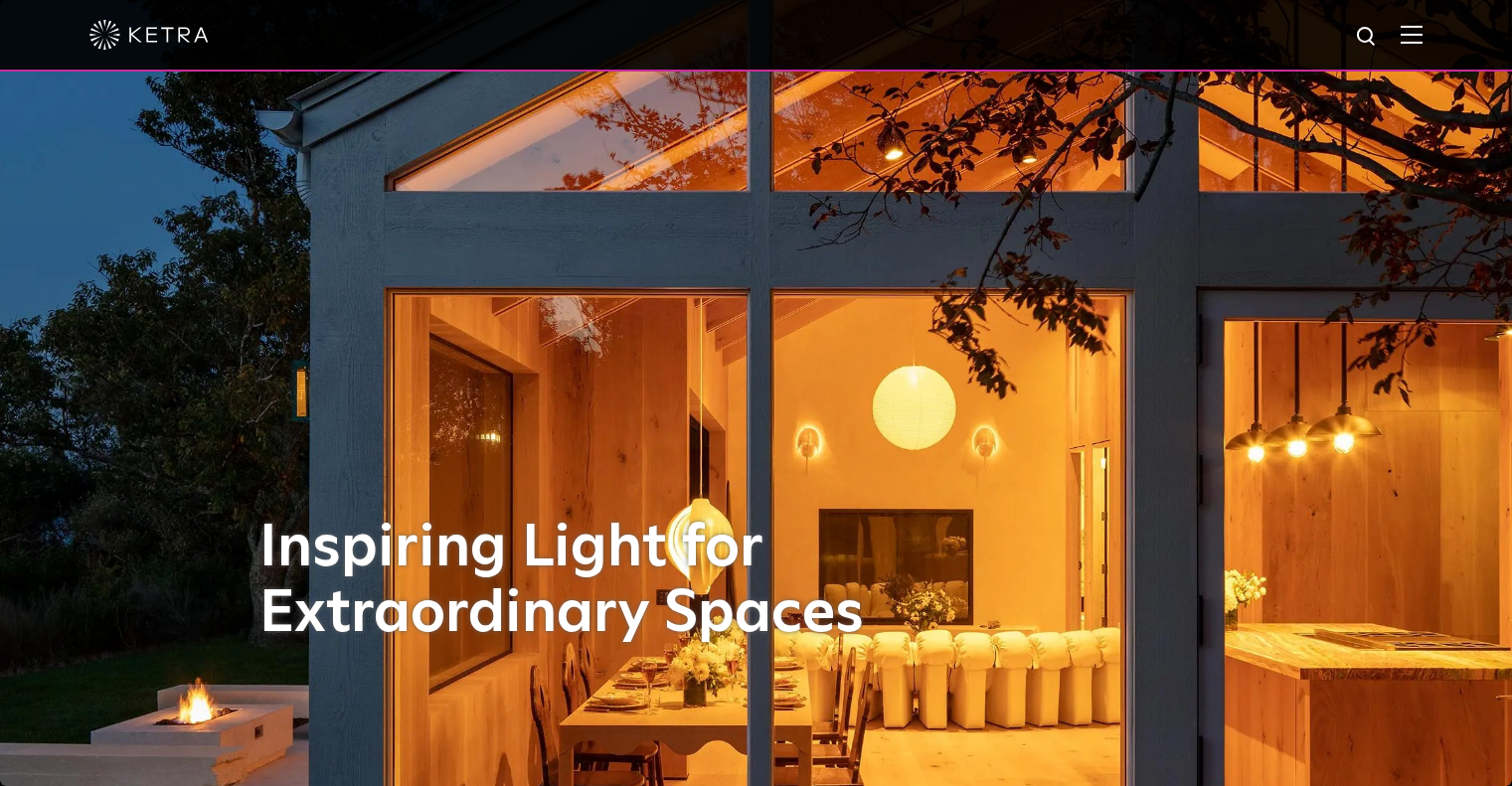scroll, scrollTop: 199, scrollLeft: 0, axis: vertical 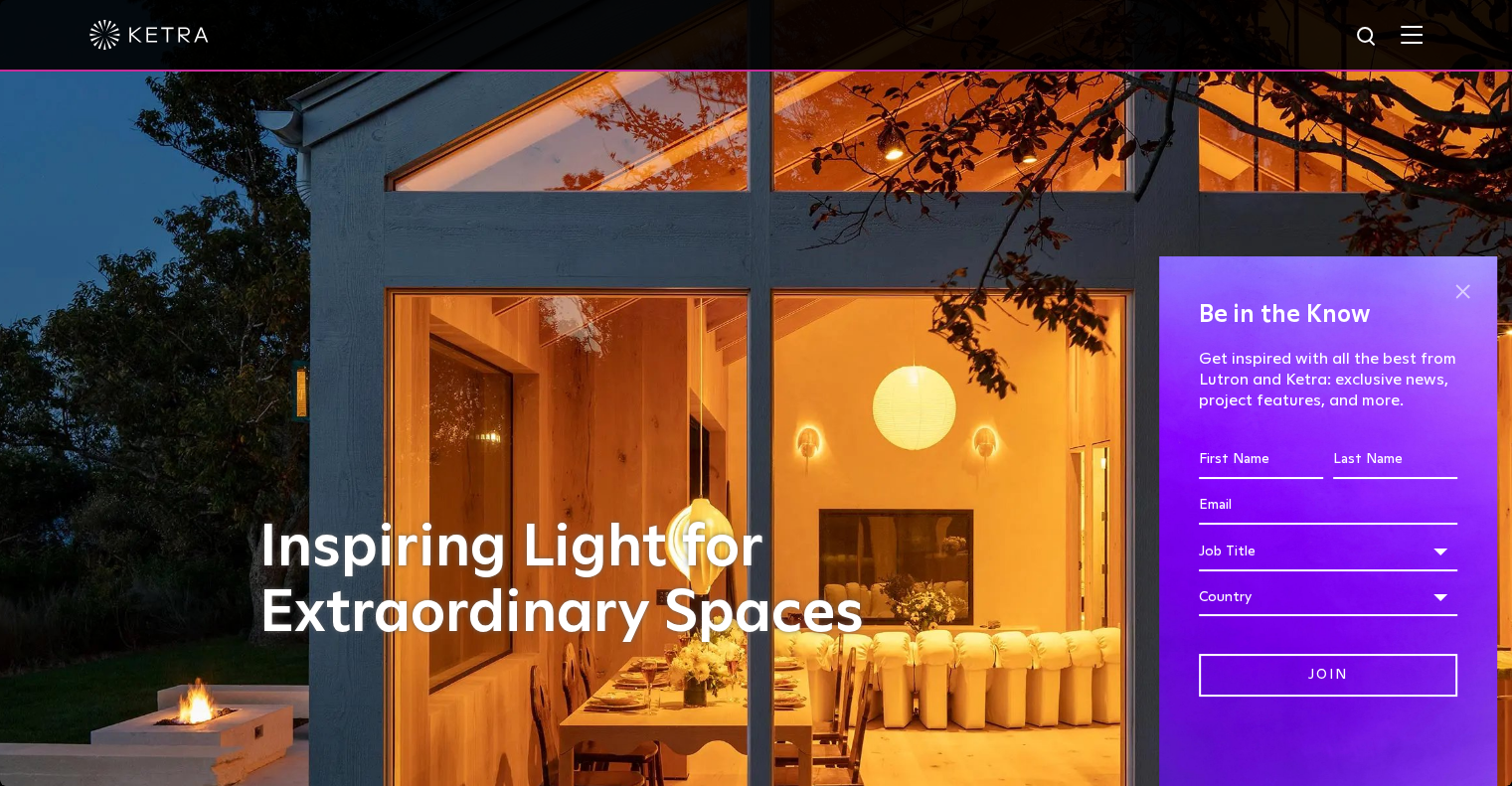 click at bounding box center (1462, 291) 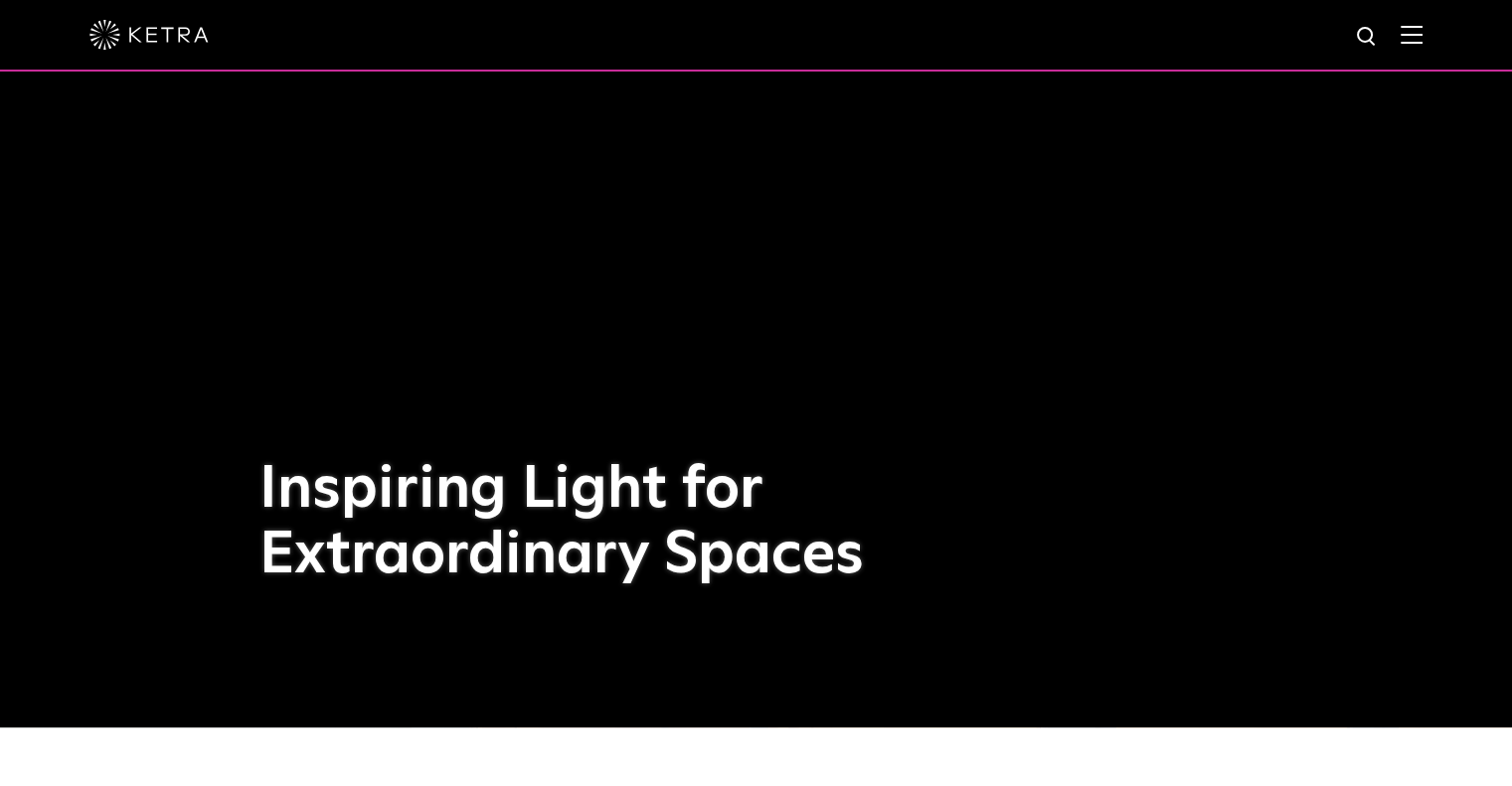 scroll, scrollTop: 0, scrollLeft: 0, axis: both 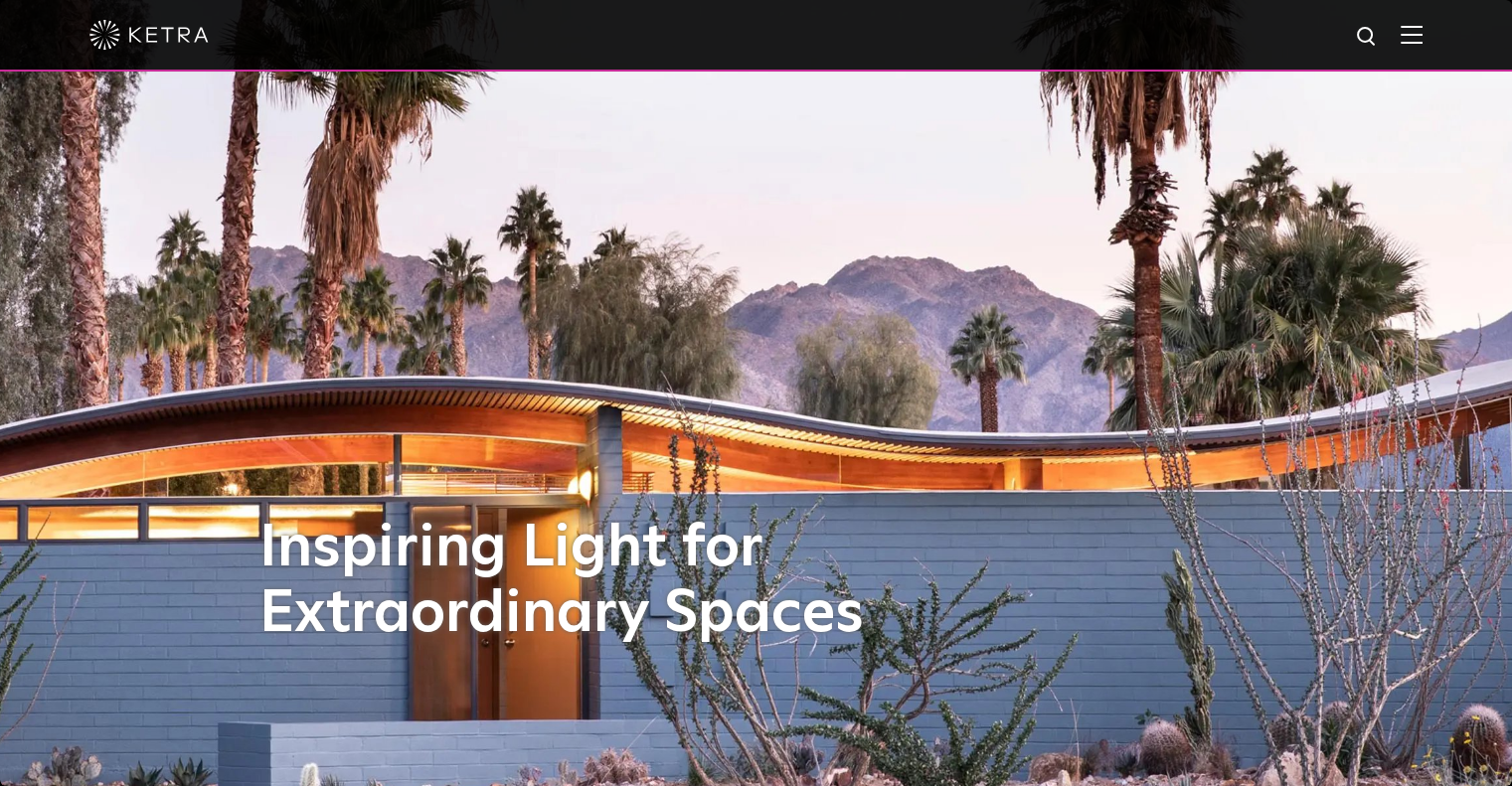 click at bounding box center (756, 35) 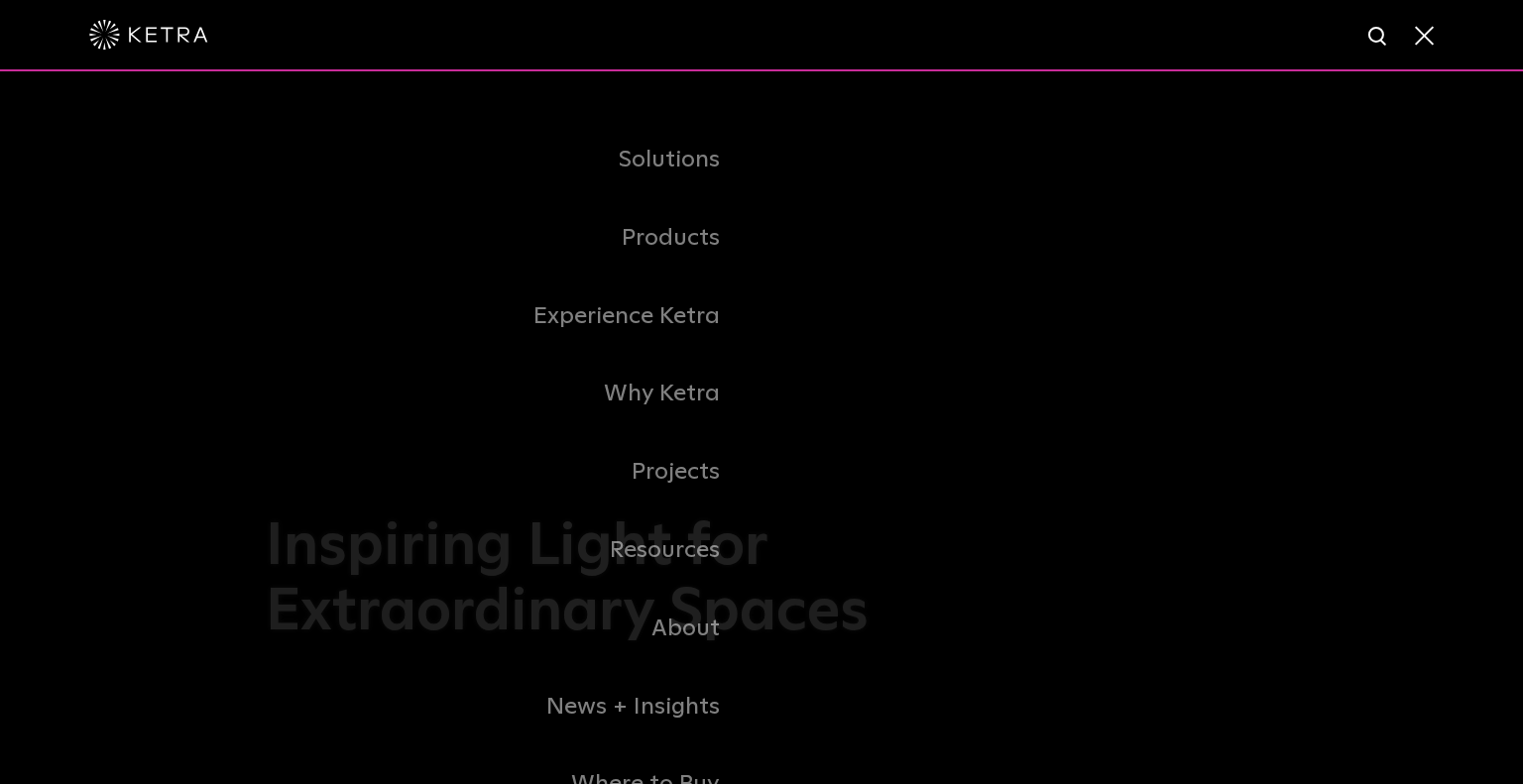 click on "Commercial" at bounding box center [0, 0] 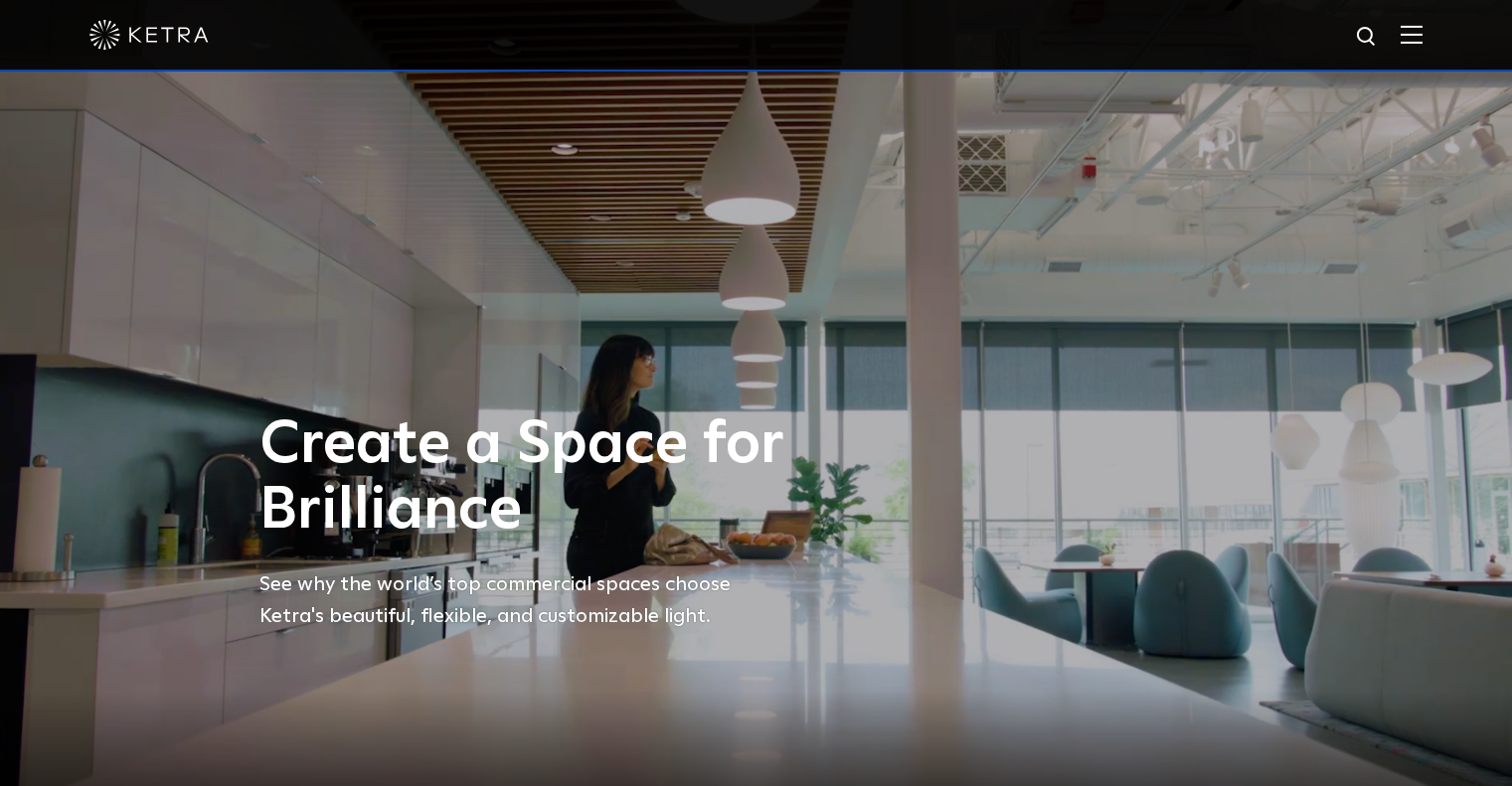 scroll, scrollTop: 0, scrollLeft: 0, axis: both 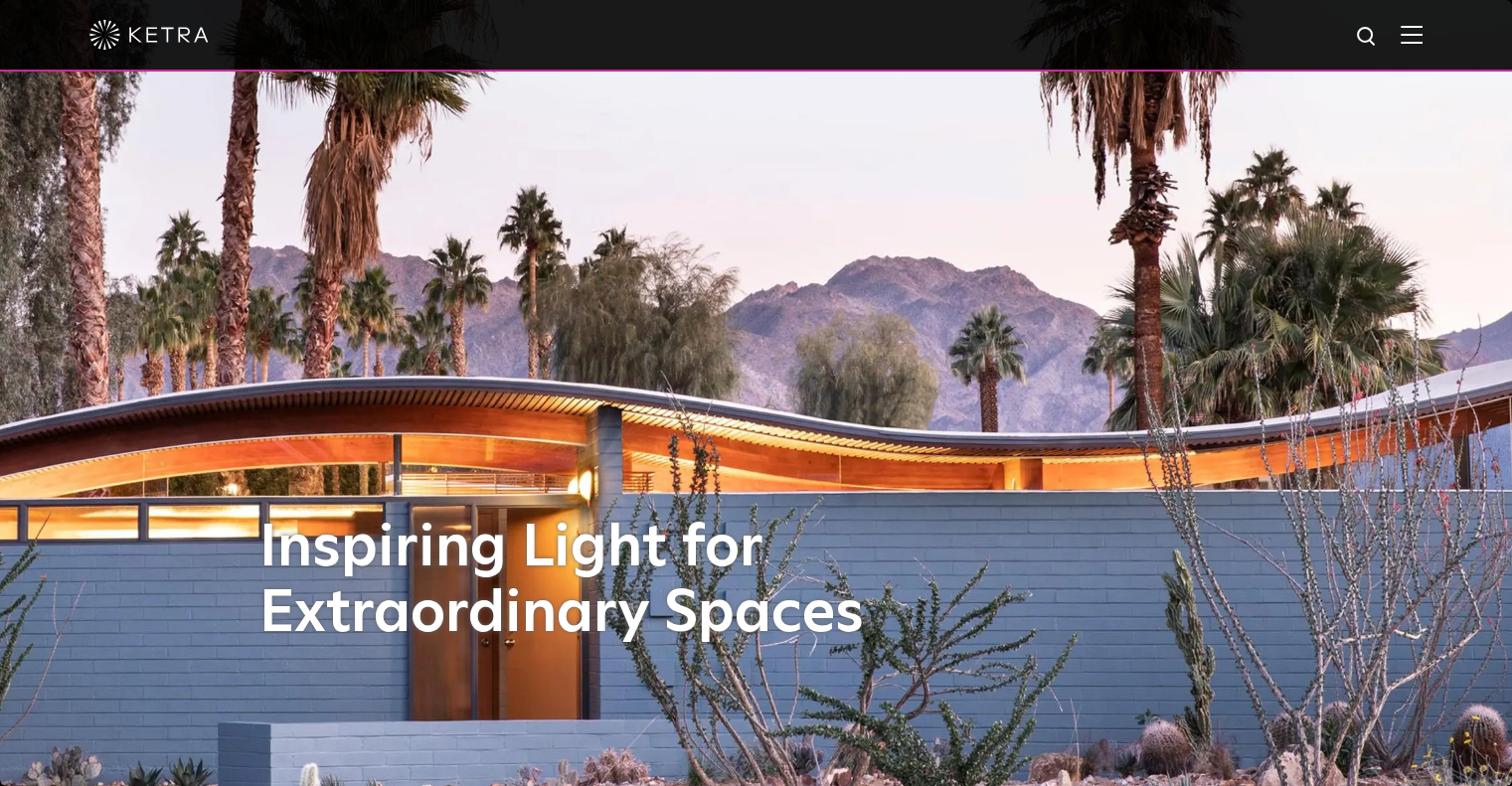 click at bounding box center [756, 36] 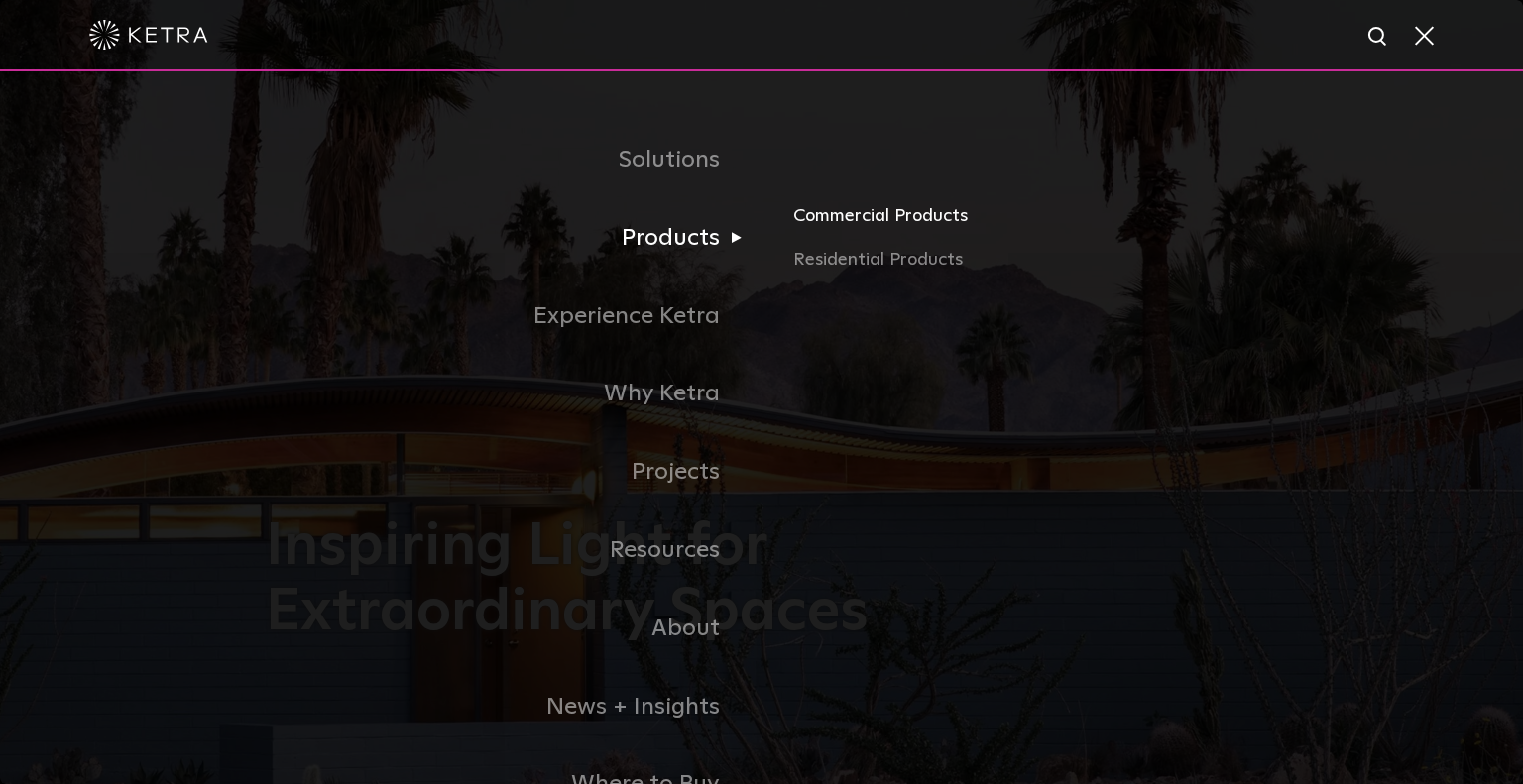 click on "Commercial Products" at bounding box center [1025, 224] 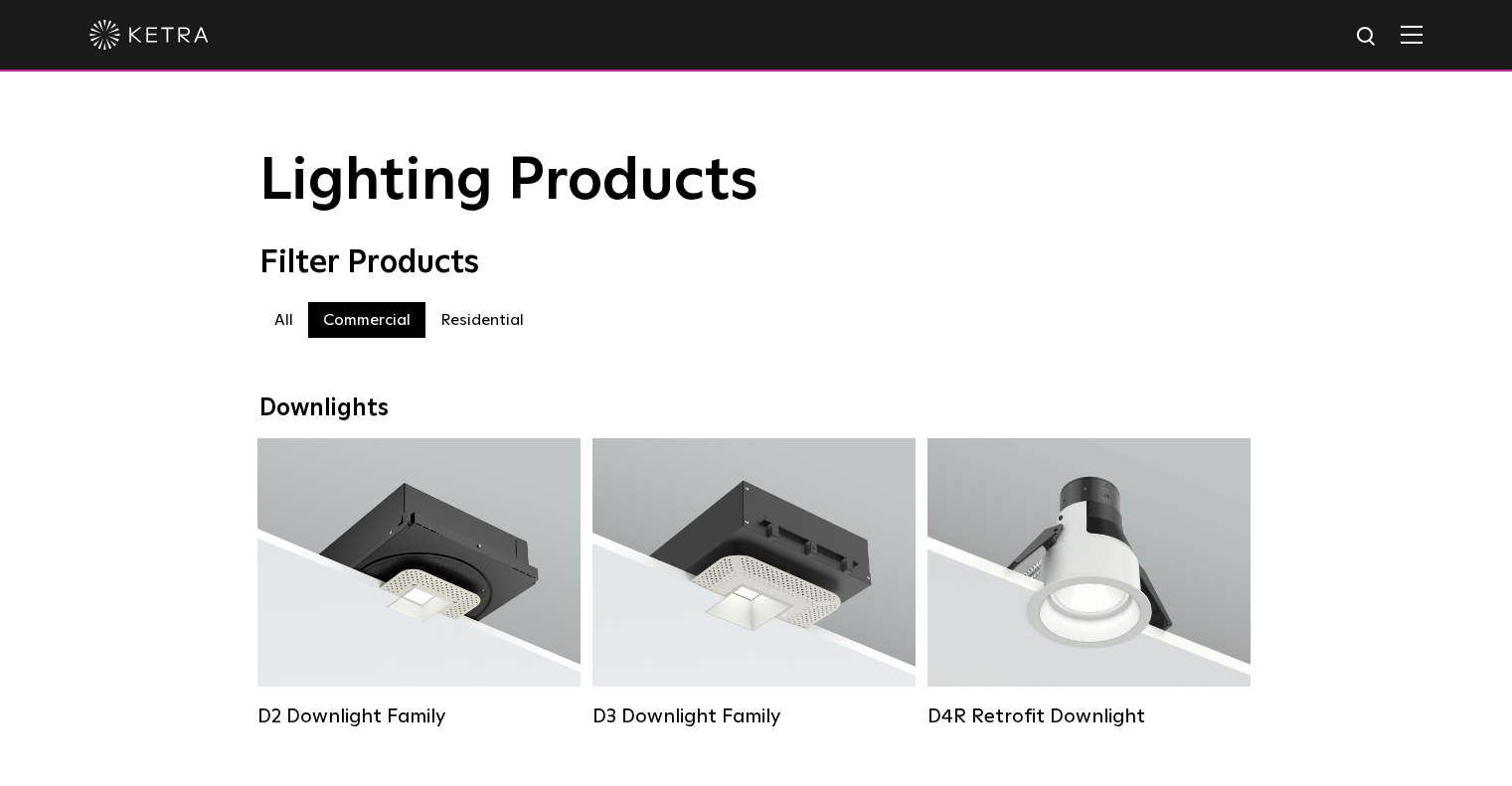 scroll, scrollTop: 0, scrollLeft: 0, axis: both 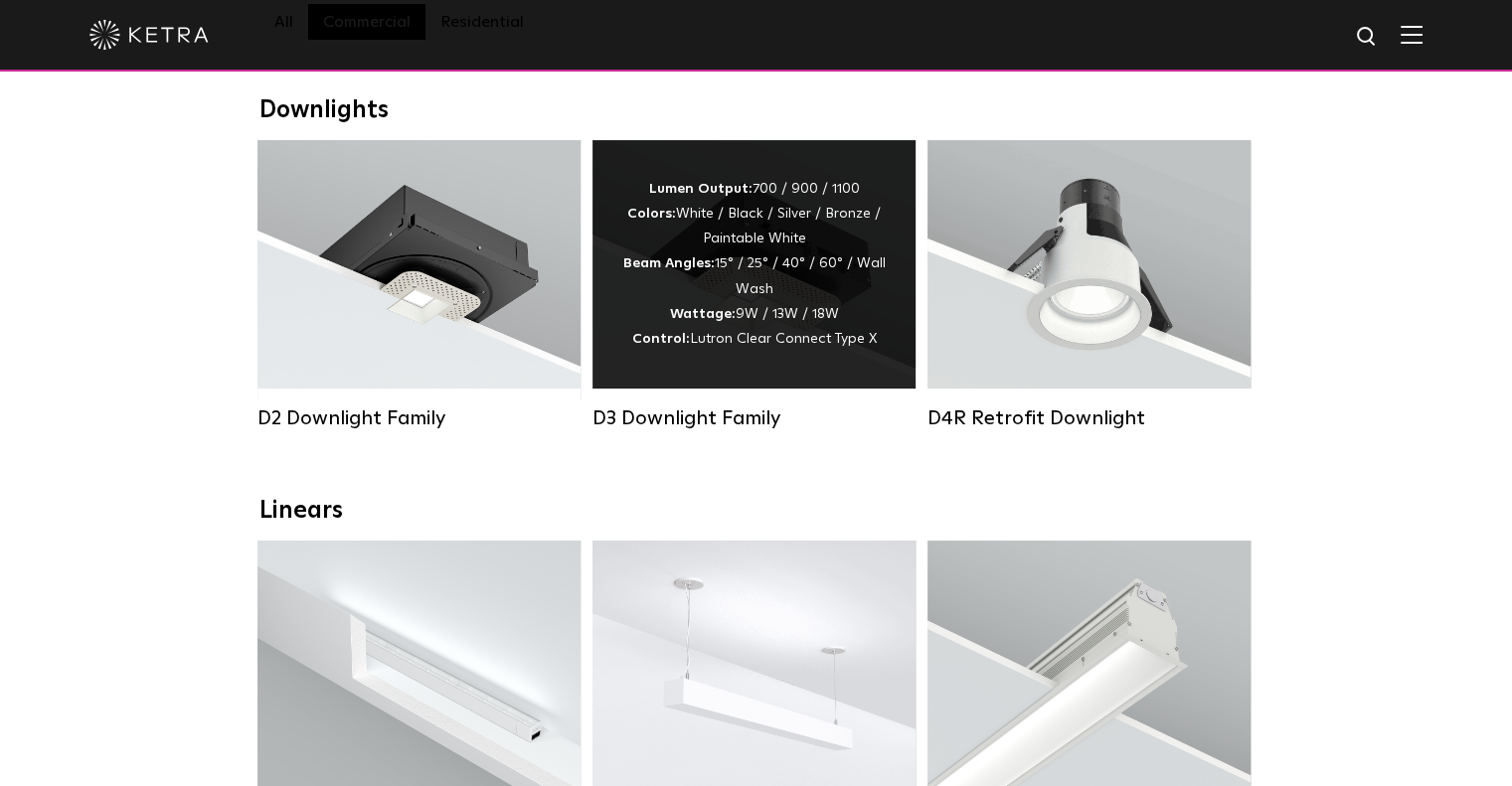 drag, startPoint x: 374, startPoint y: 306, endPoint x: 793, endPoint y: 293, distance: 419.2016 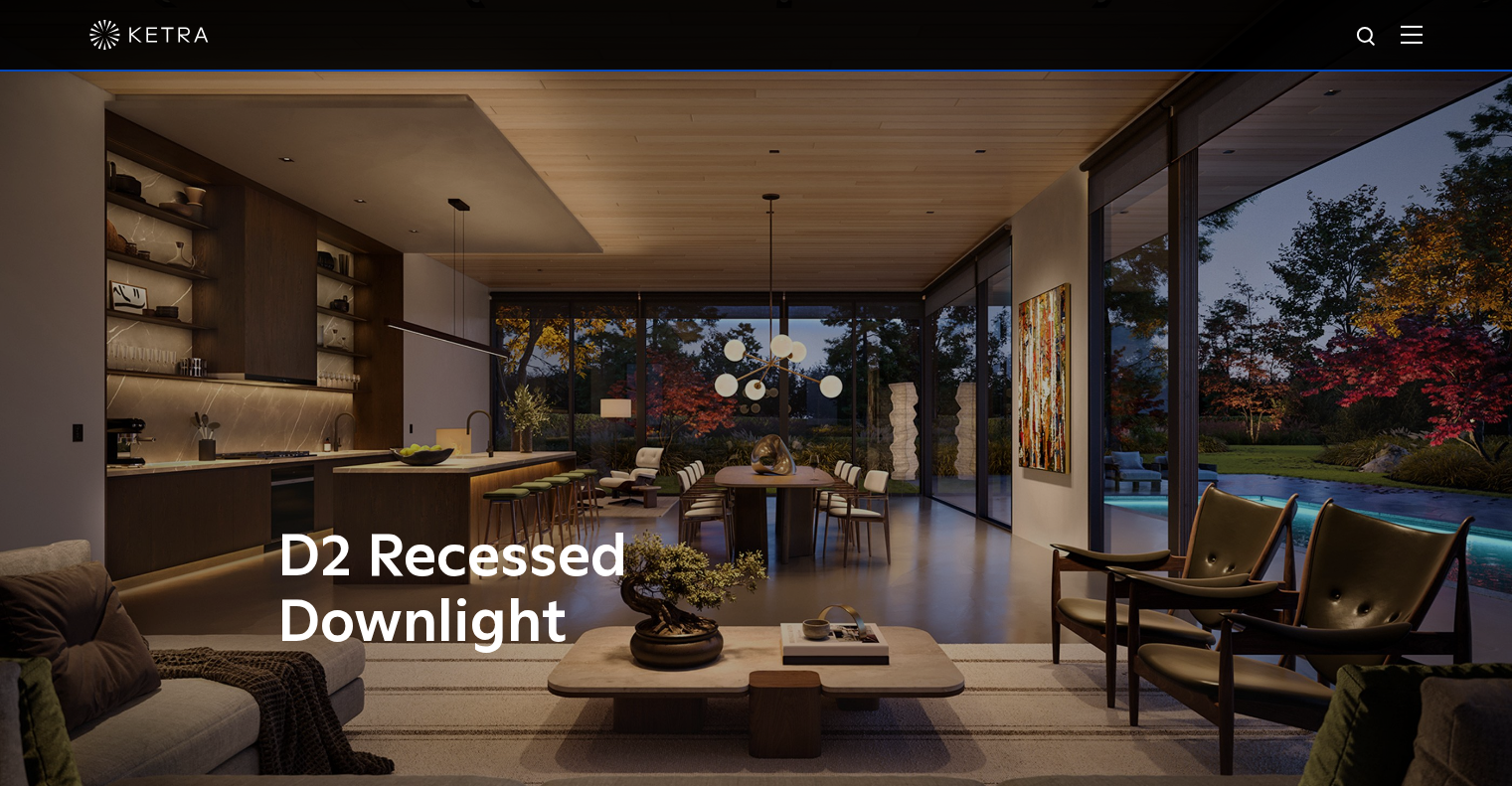 scroll, scrollTop: 0, scrollLeft: 0, axis: both 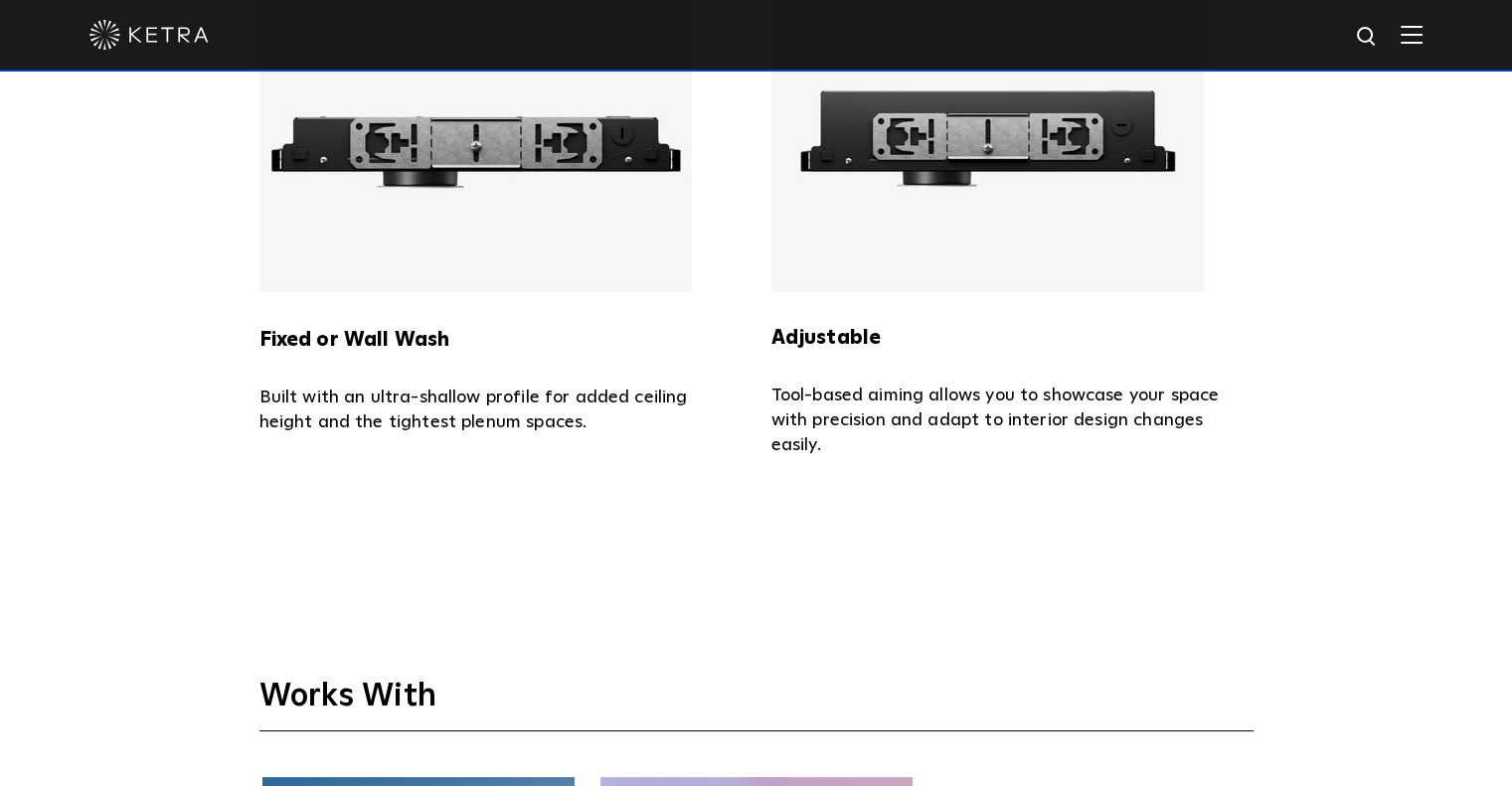 click at bounding box center [475, 143] 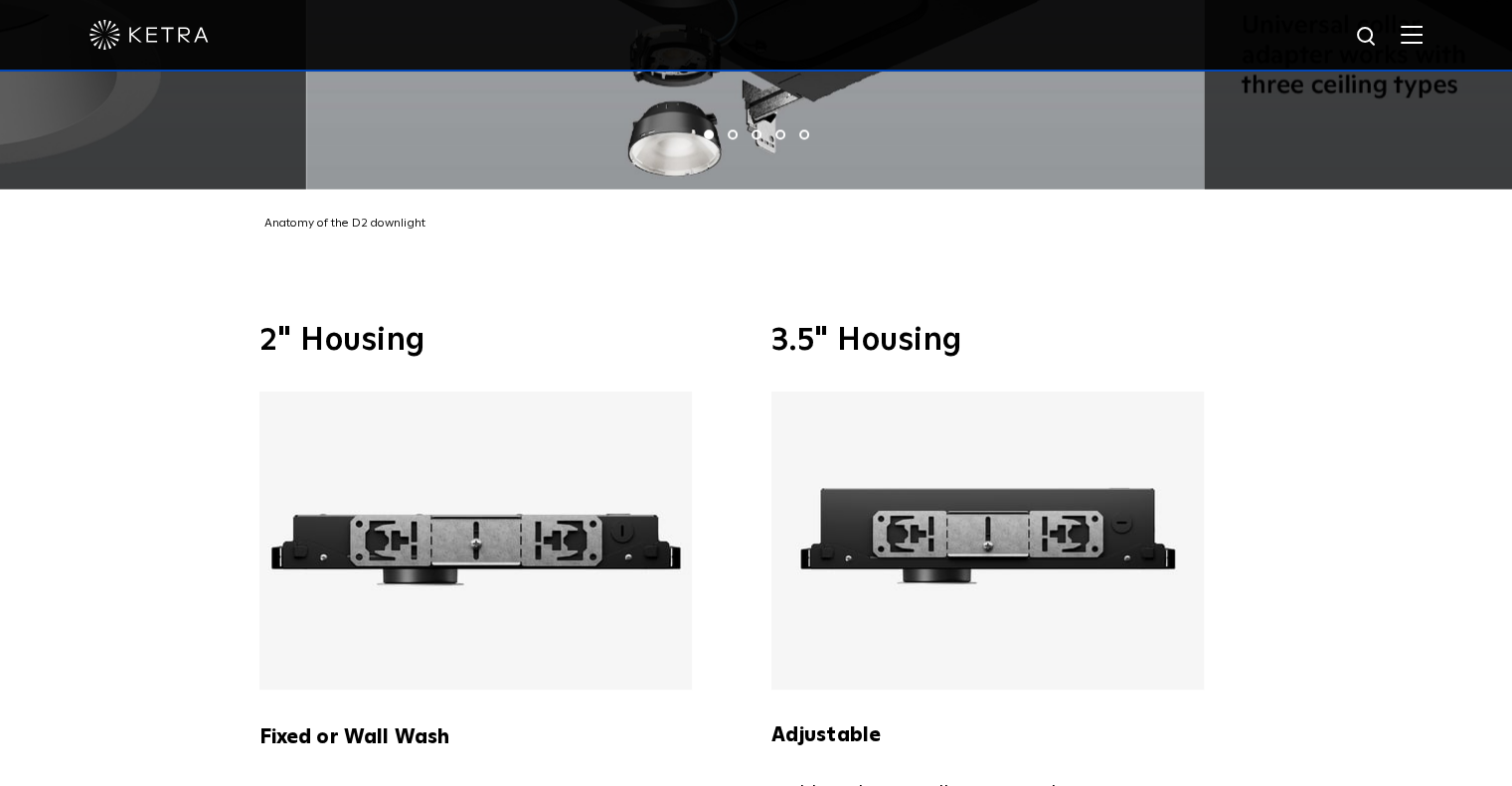 scroll, scrollTop: 3975, scrollLeft: 0, axis: vertical 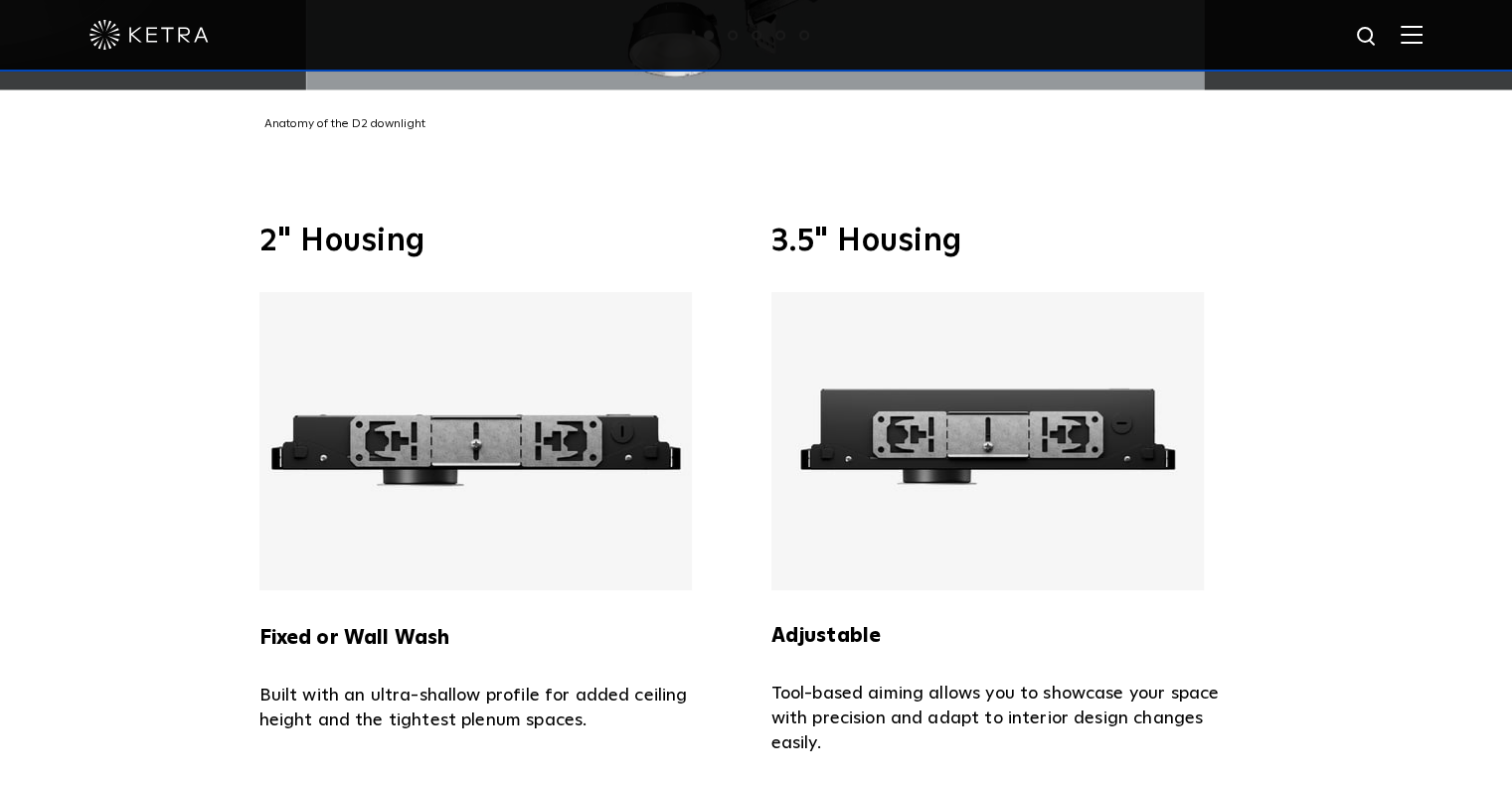 click at bounding box center [475, 441] 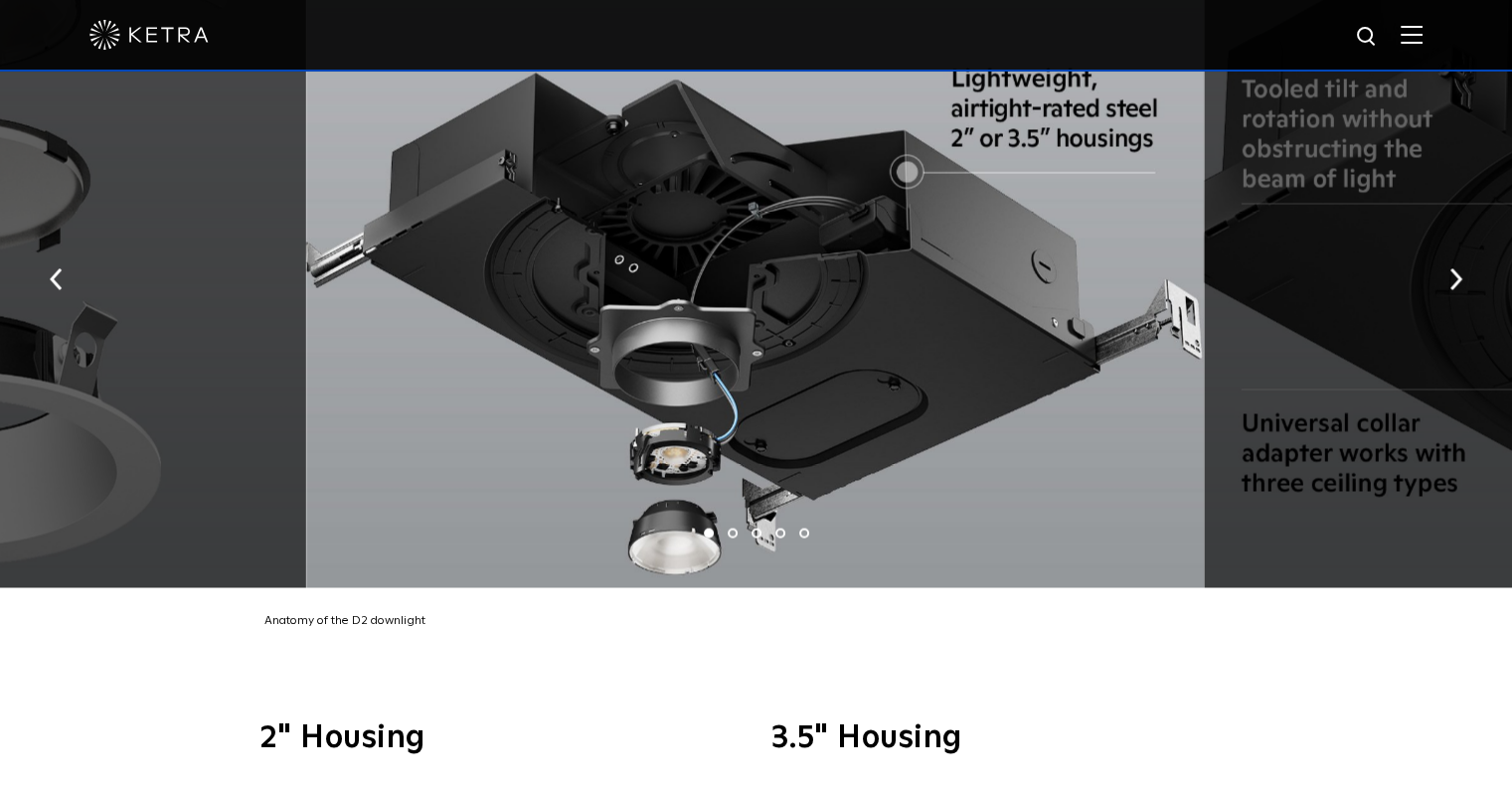 scroll, scrollTop: 3379, scrollLeft: 0, axis: vertical 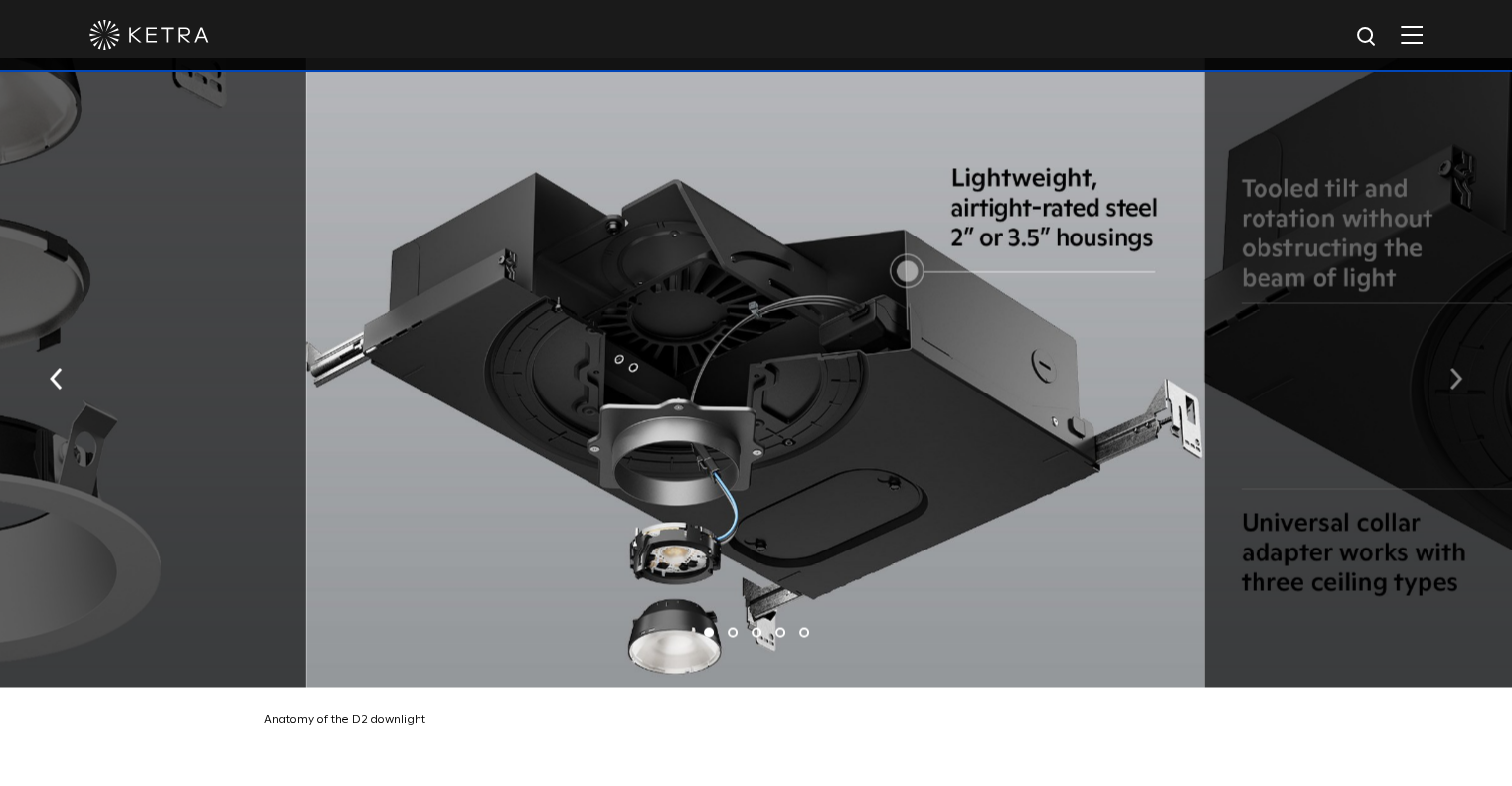 click at bounding box center (1455, 377) 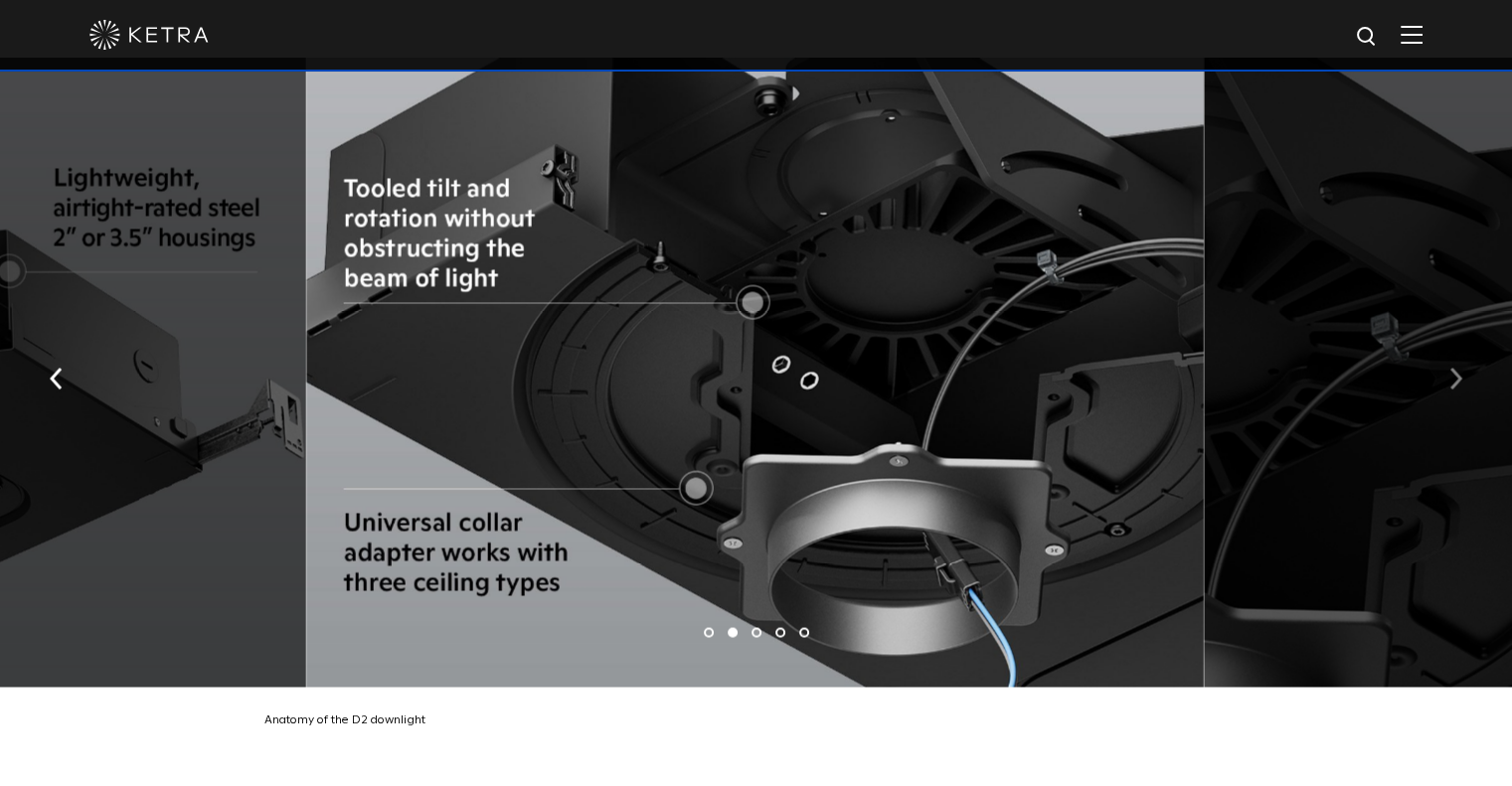 click at bounding box center (1455, 377) 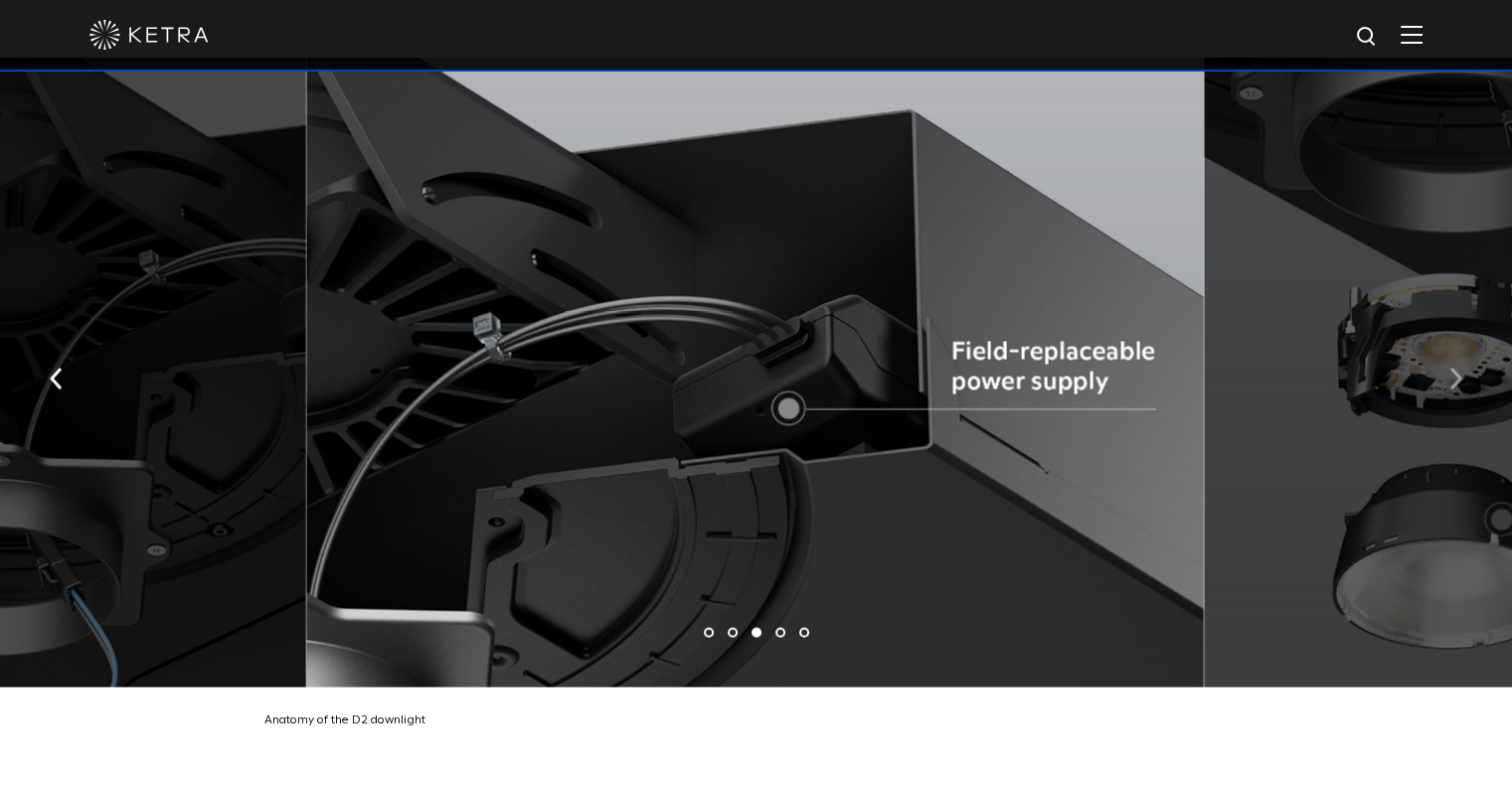 click at bounding box center (1455, 377) 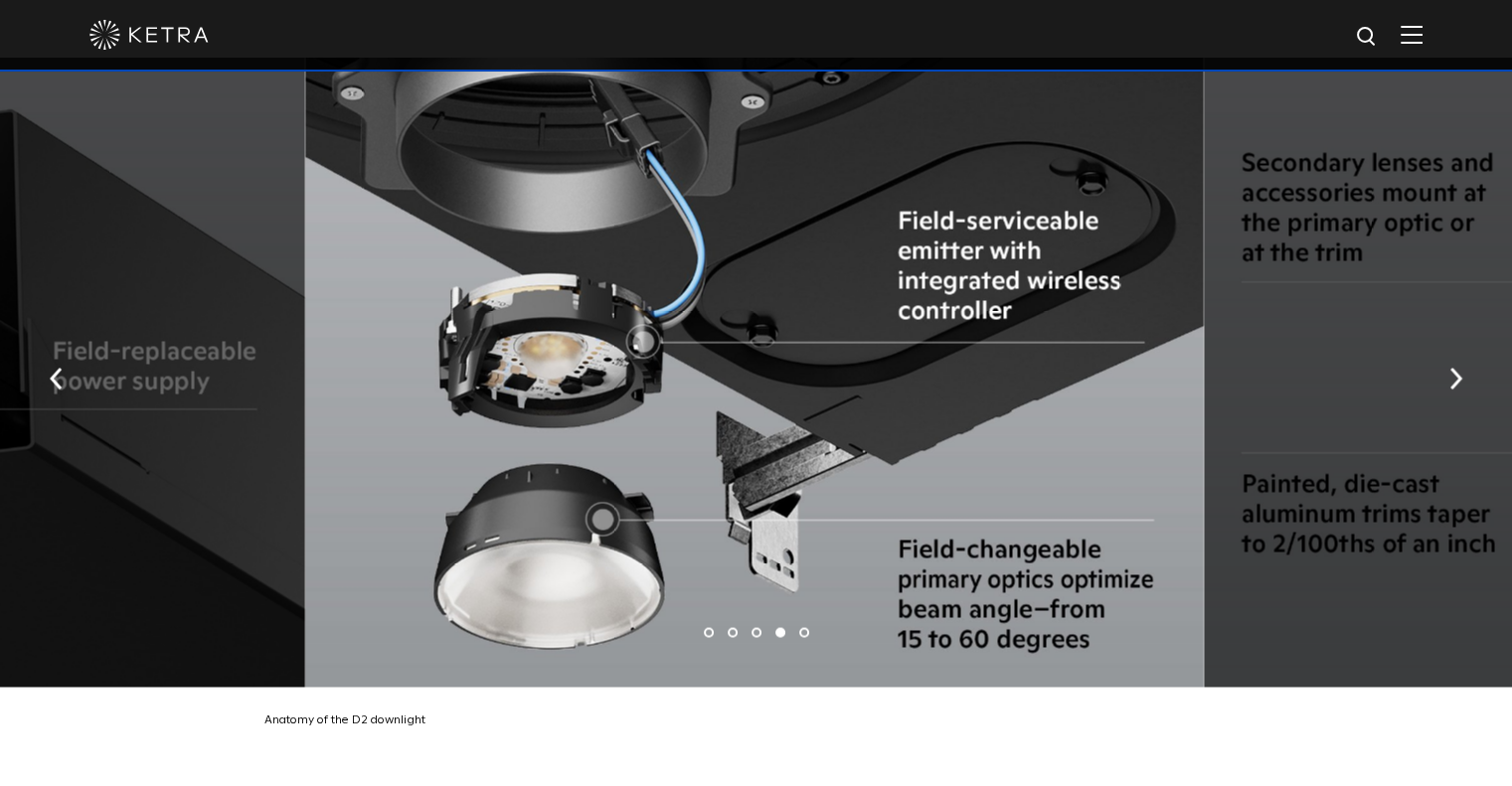 click at bounding box center [1652, 372] 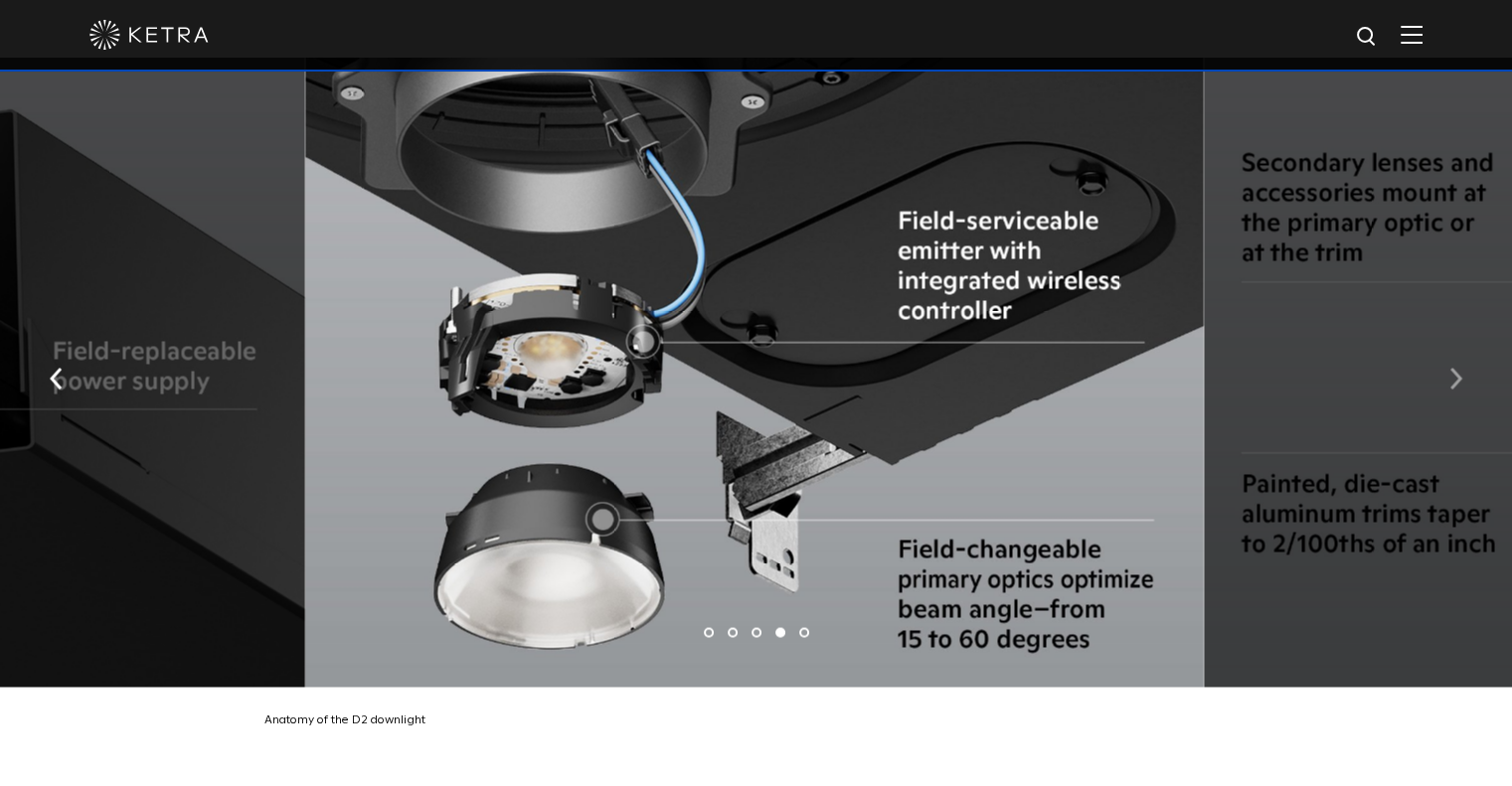 click at bounding box center (1455, 377) 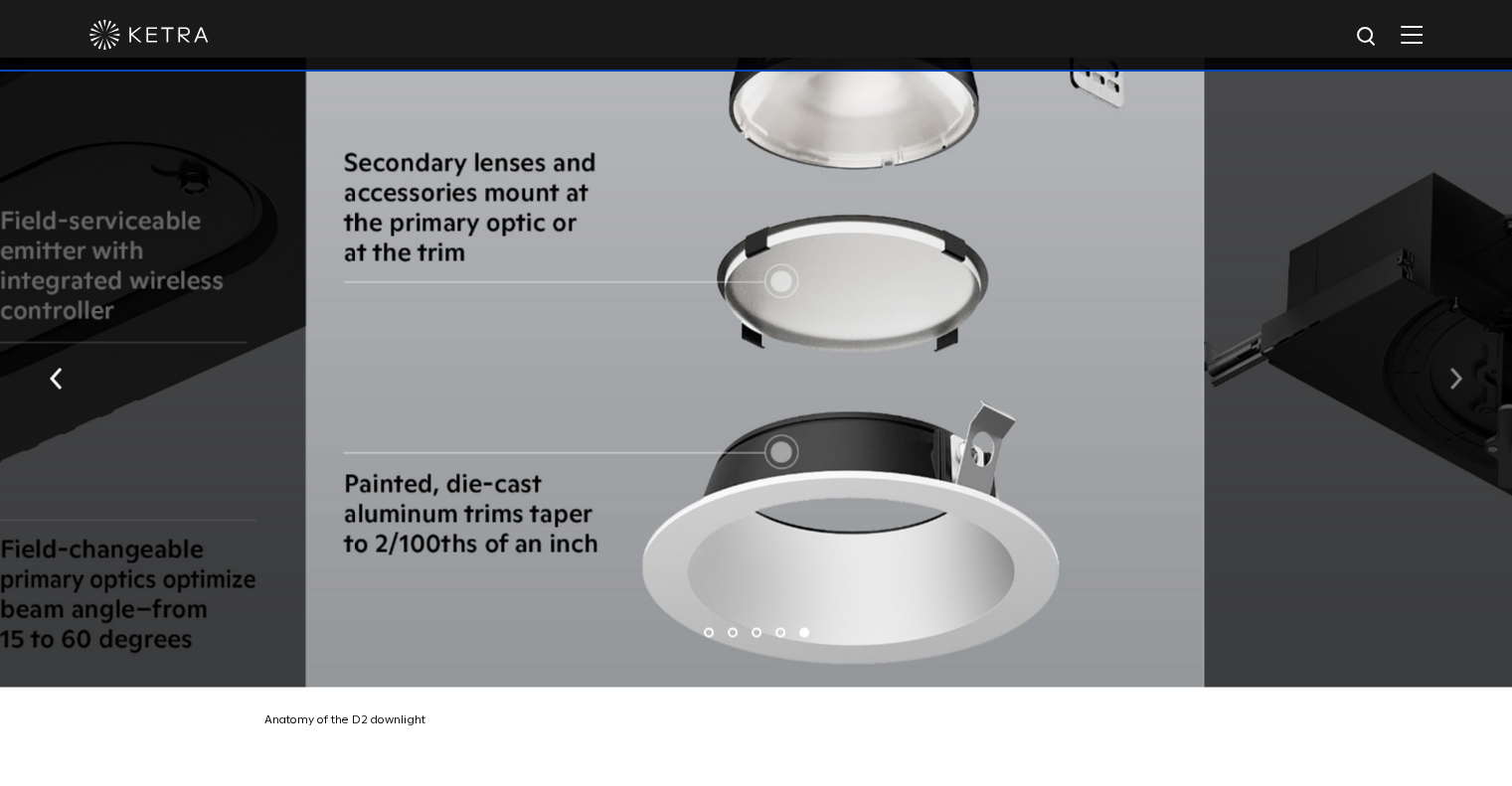 click at bounding box center [1455, 377] 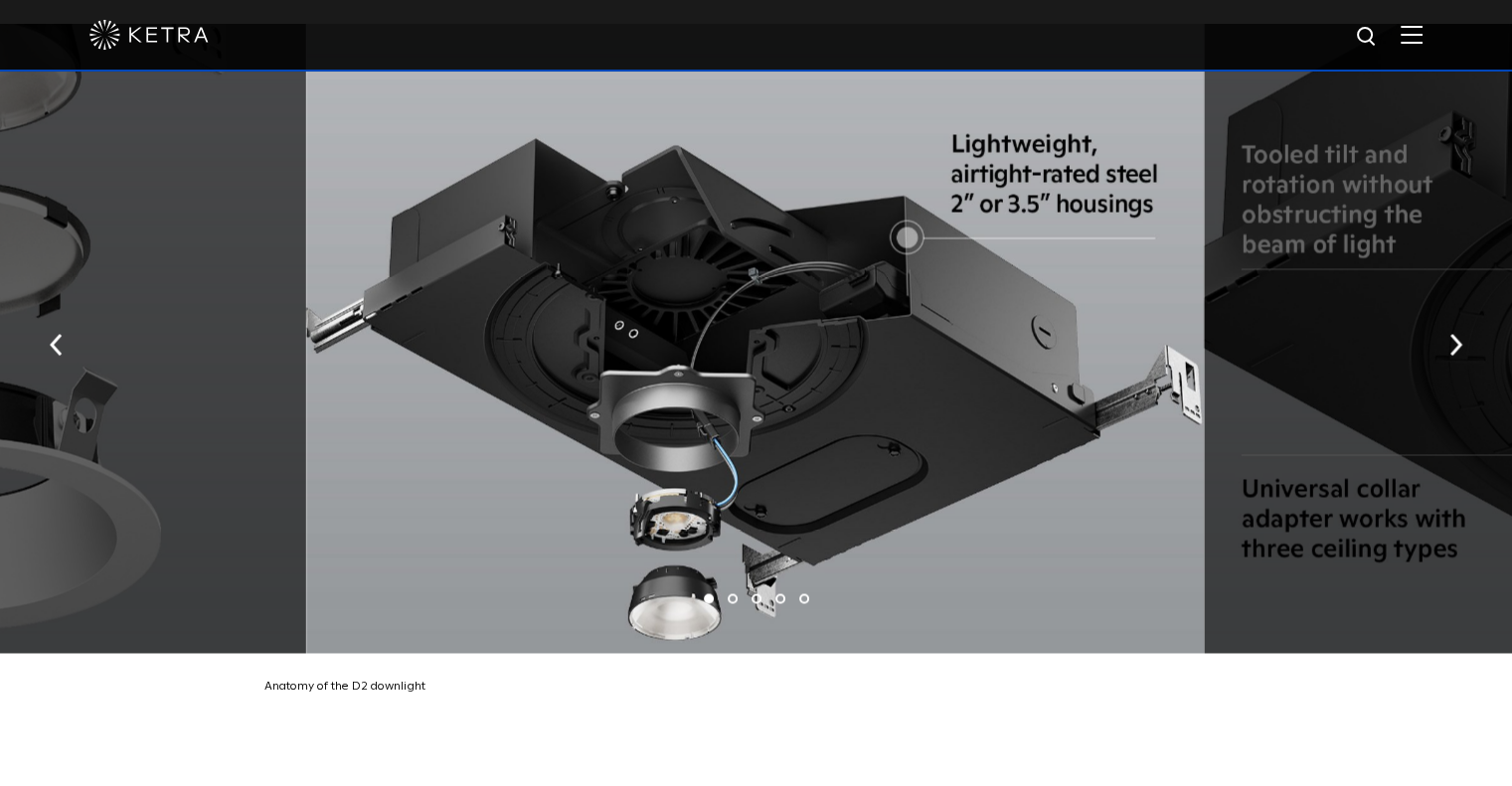 scroll, scrollTop: 3379, scrollLeft: 0, axis: vertical 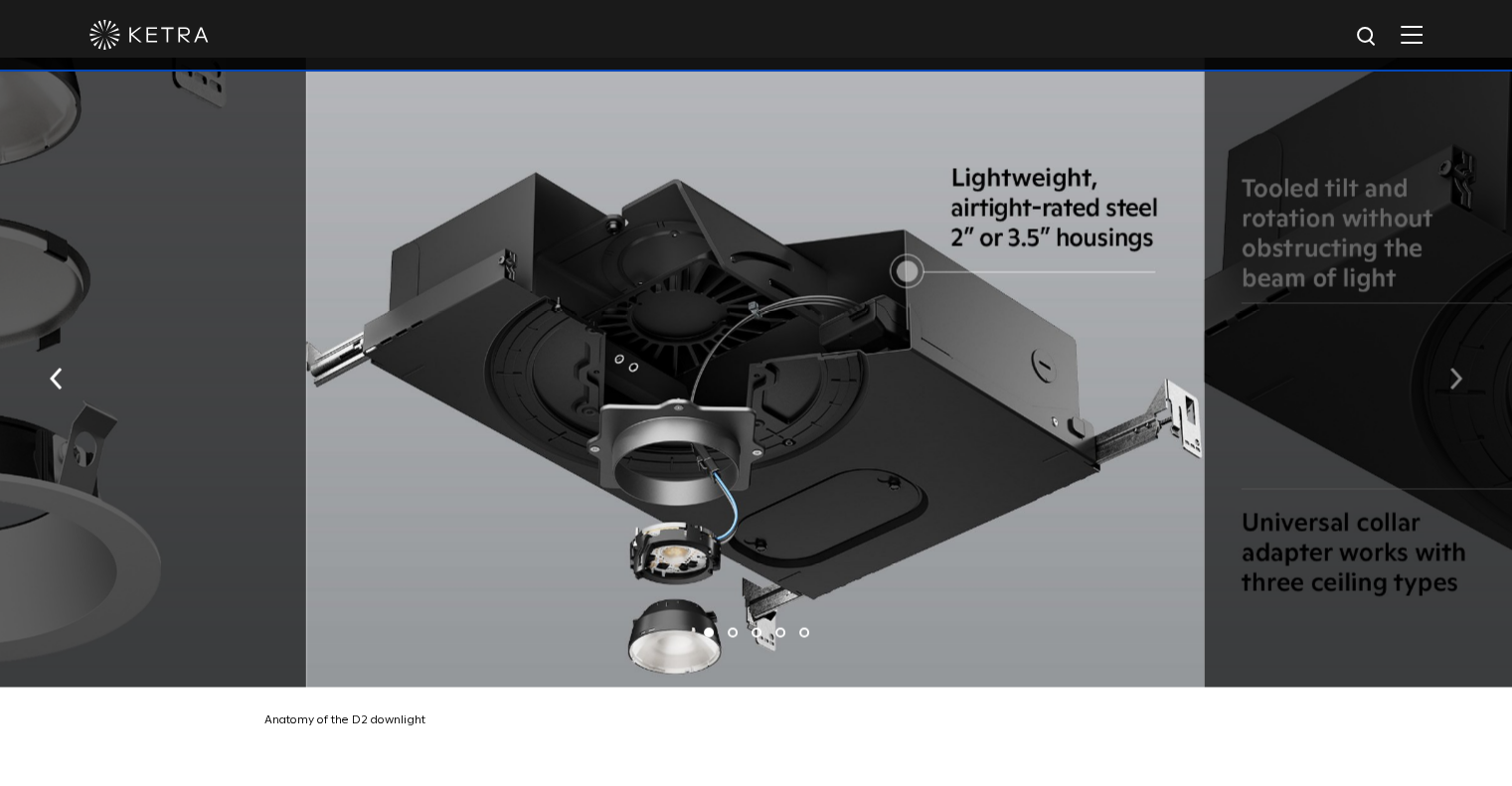 click at bounding box center [1455, 377] 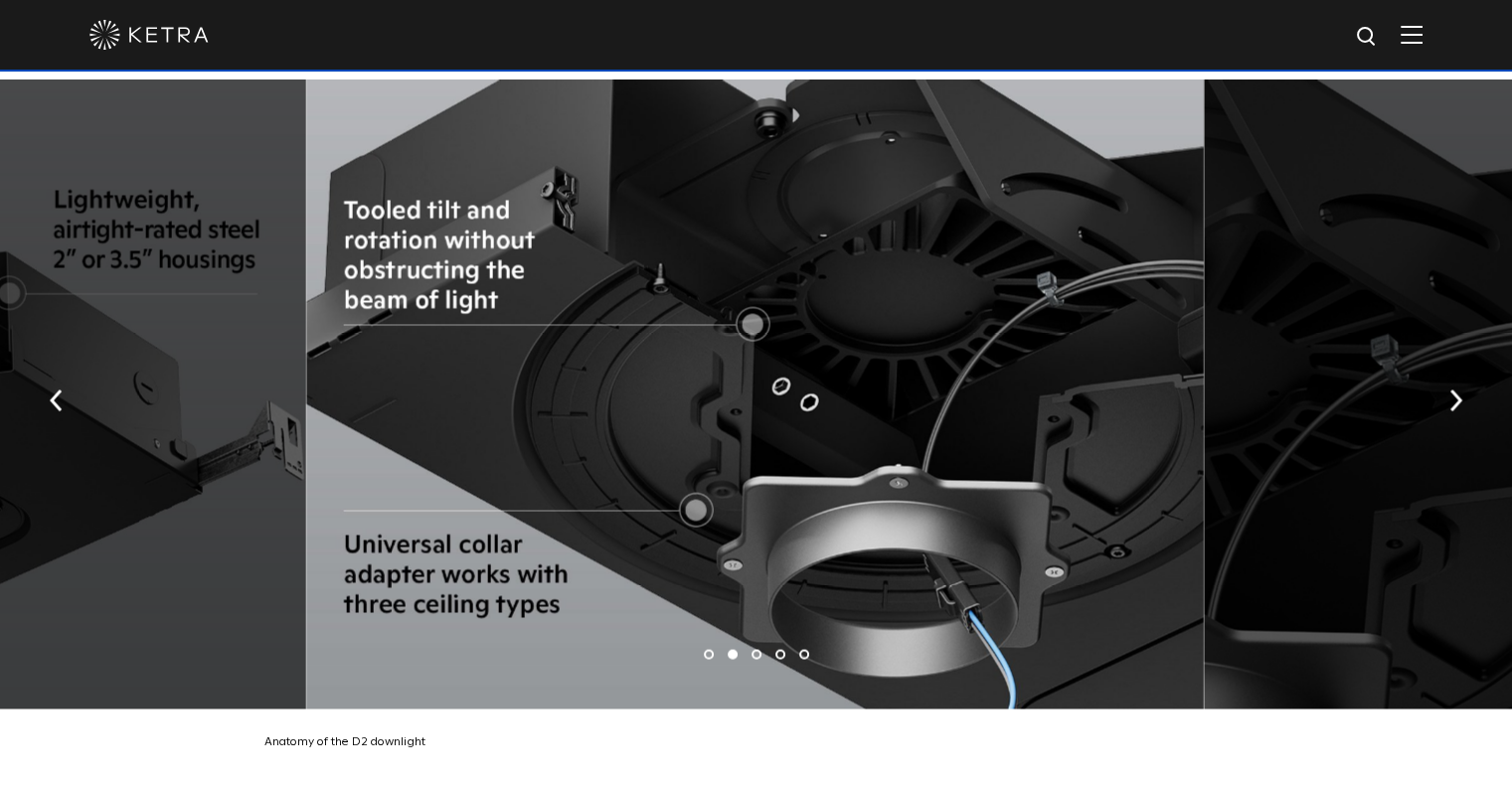scroll, scrollTop: 3379, scrollLeft: 0, axis: vertical 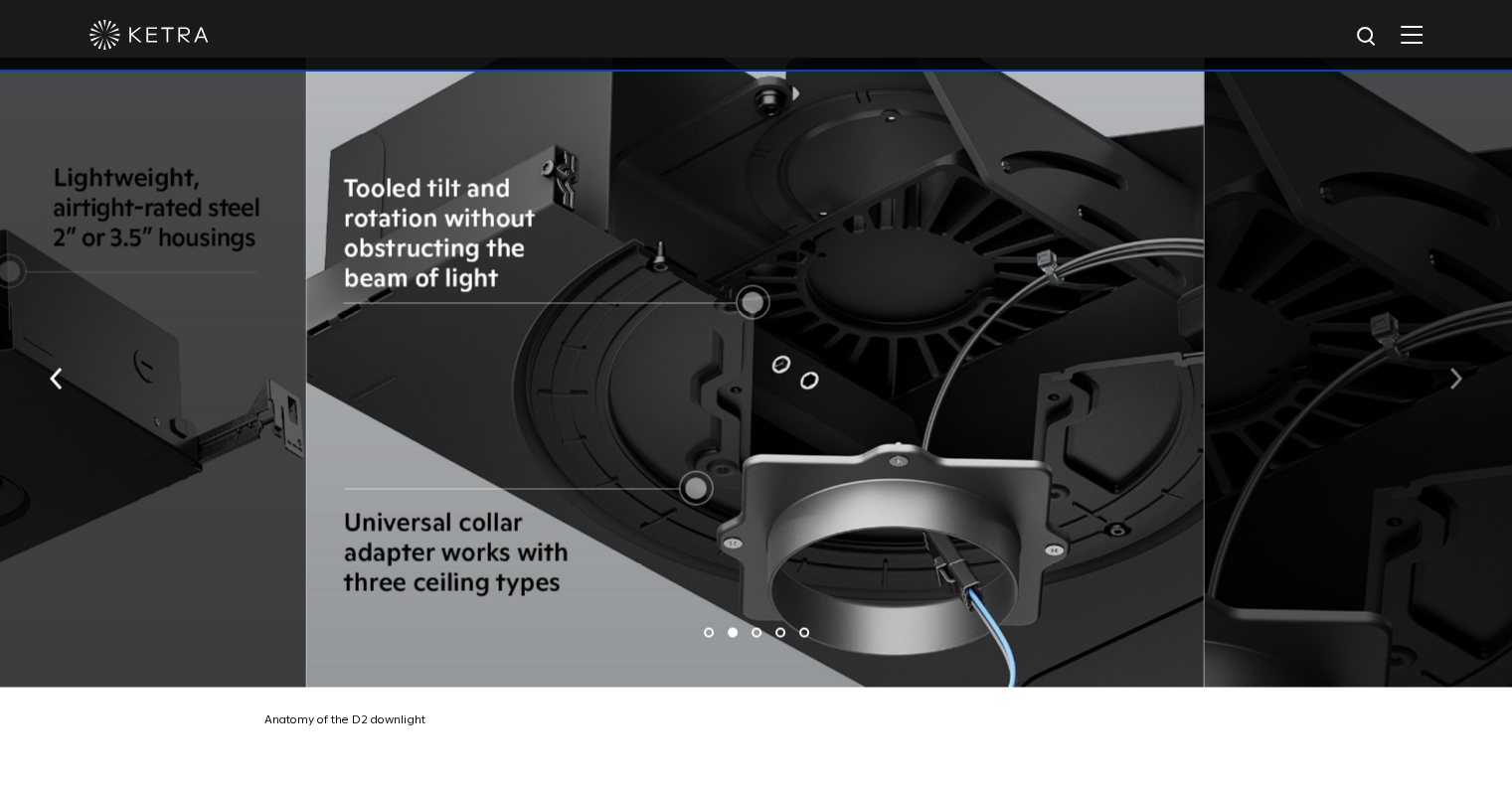 click at bounding box center (1455, 377) 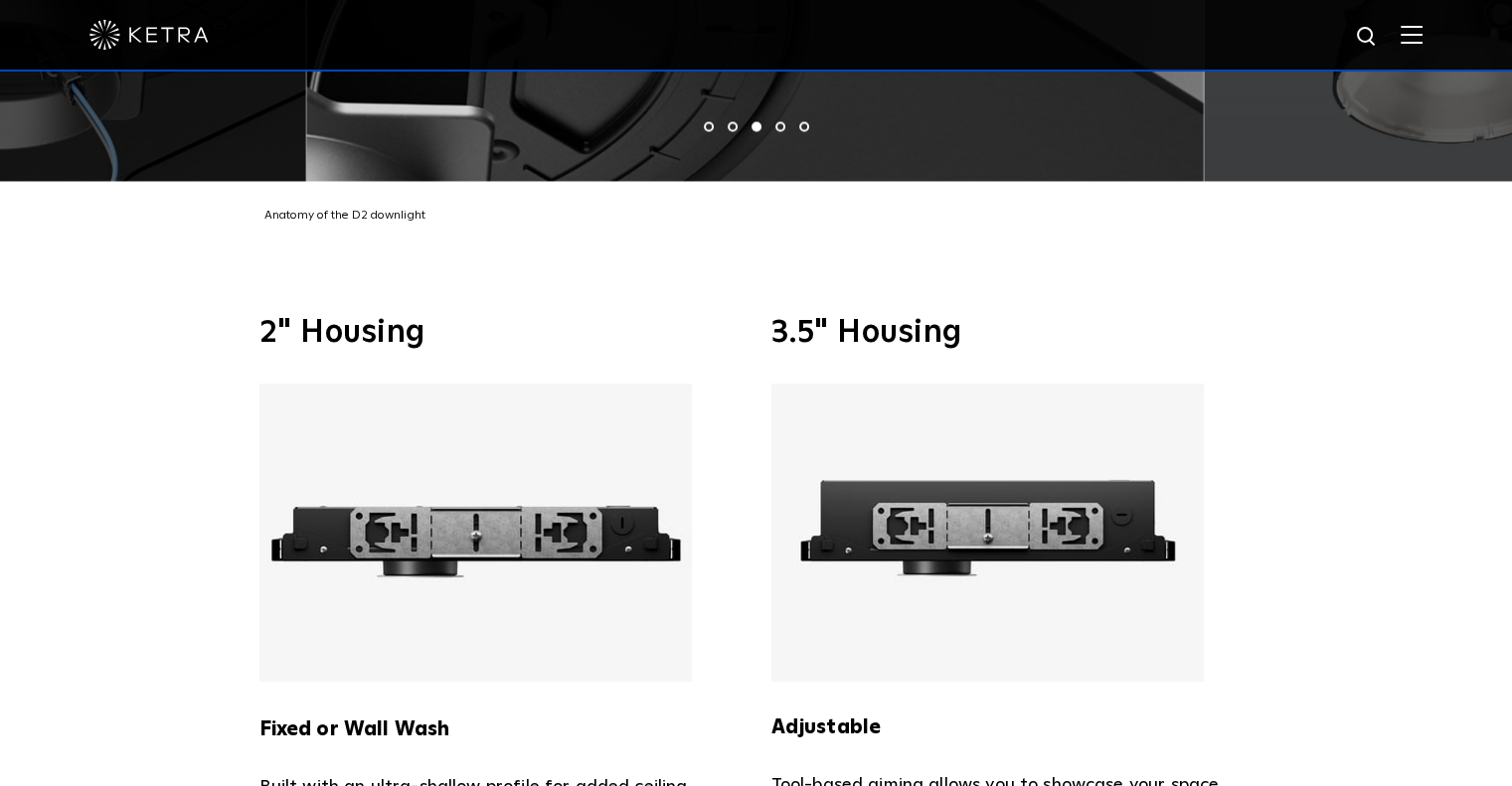 scroll, scrollTop: 4173, scrollLeft: 0, axis: vertical 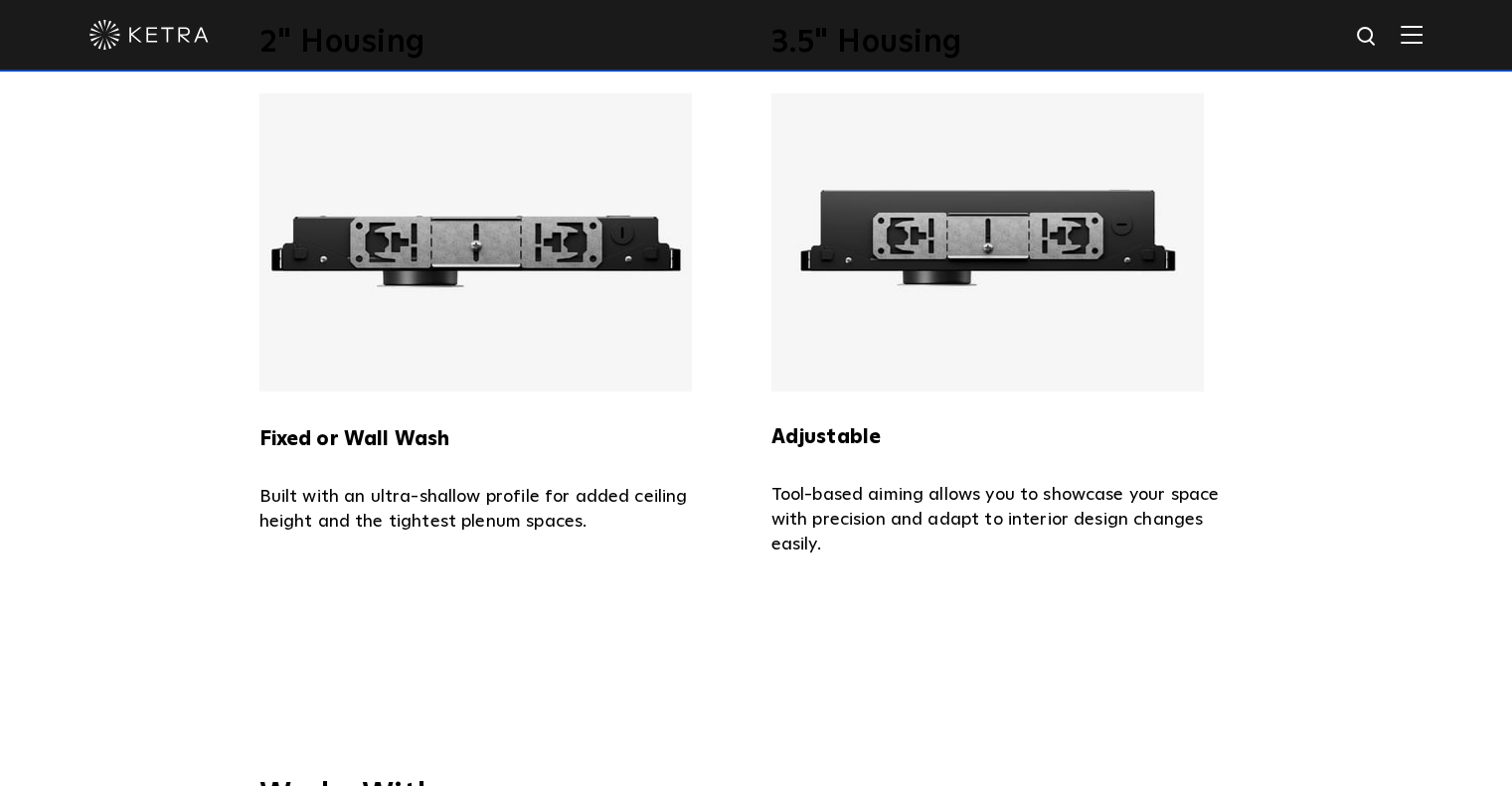 drag, startPoint x: 484, startPoint y: 301, endPoint x: 150, endPoint y: 325, distance: 334.86117 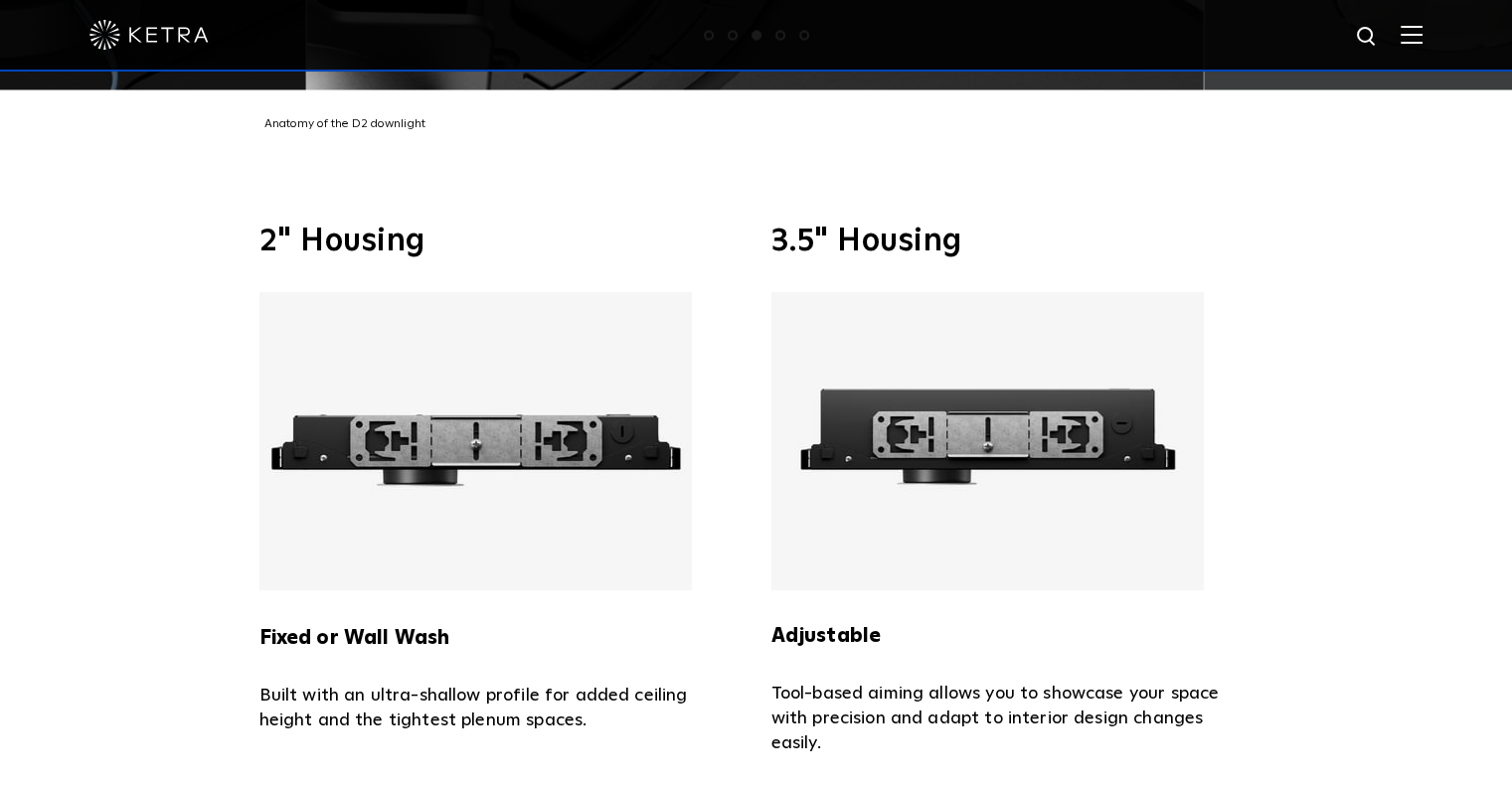 click at bounding box center [475, 441] 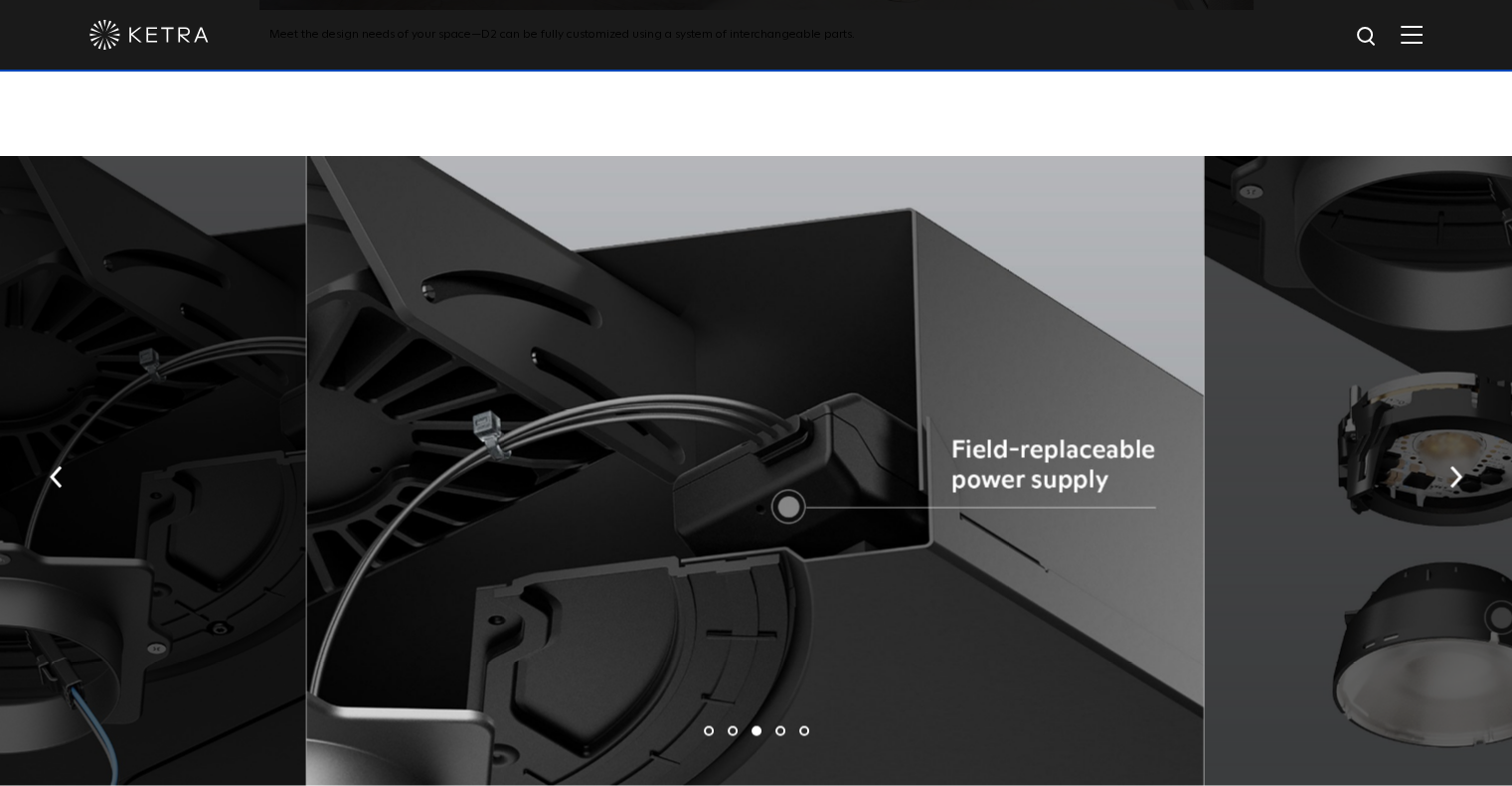 scroll, scrollTop: 3379, scrollLeft: 0, axis: vertical 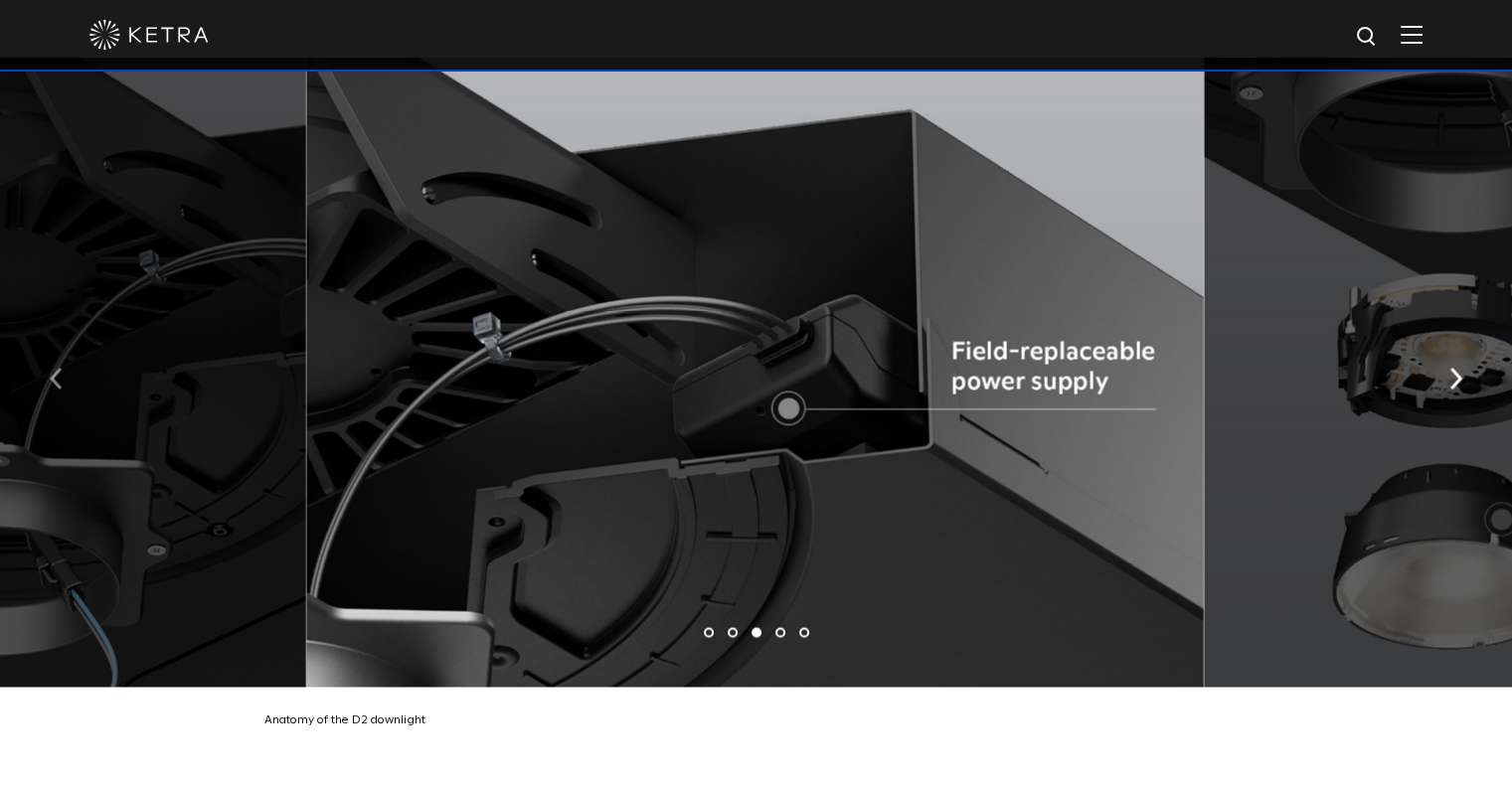click at bounding box center [56, 379] 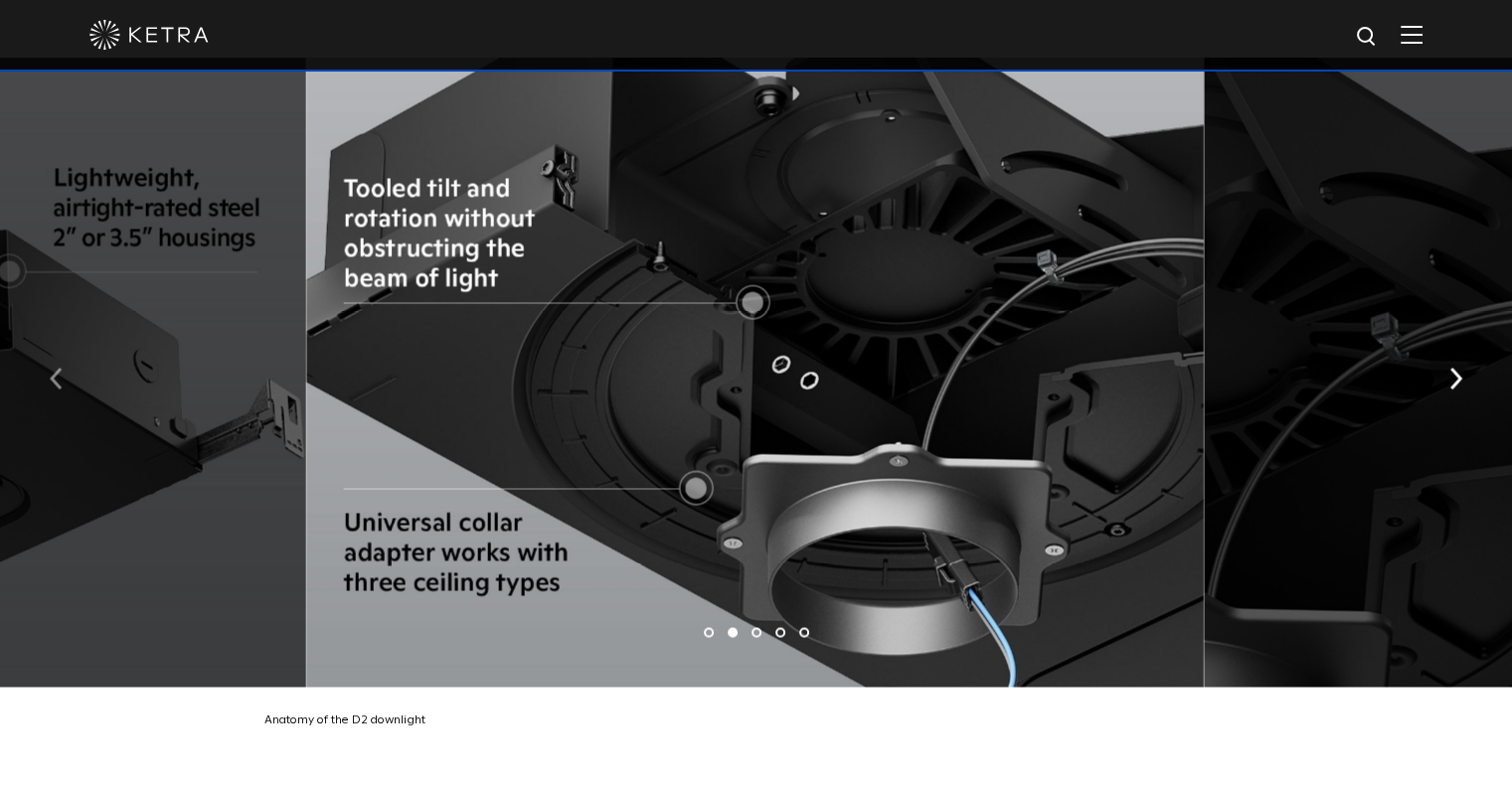 click at bounding box center [56, 379] 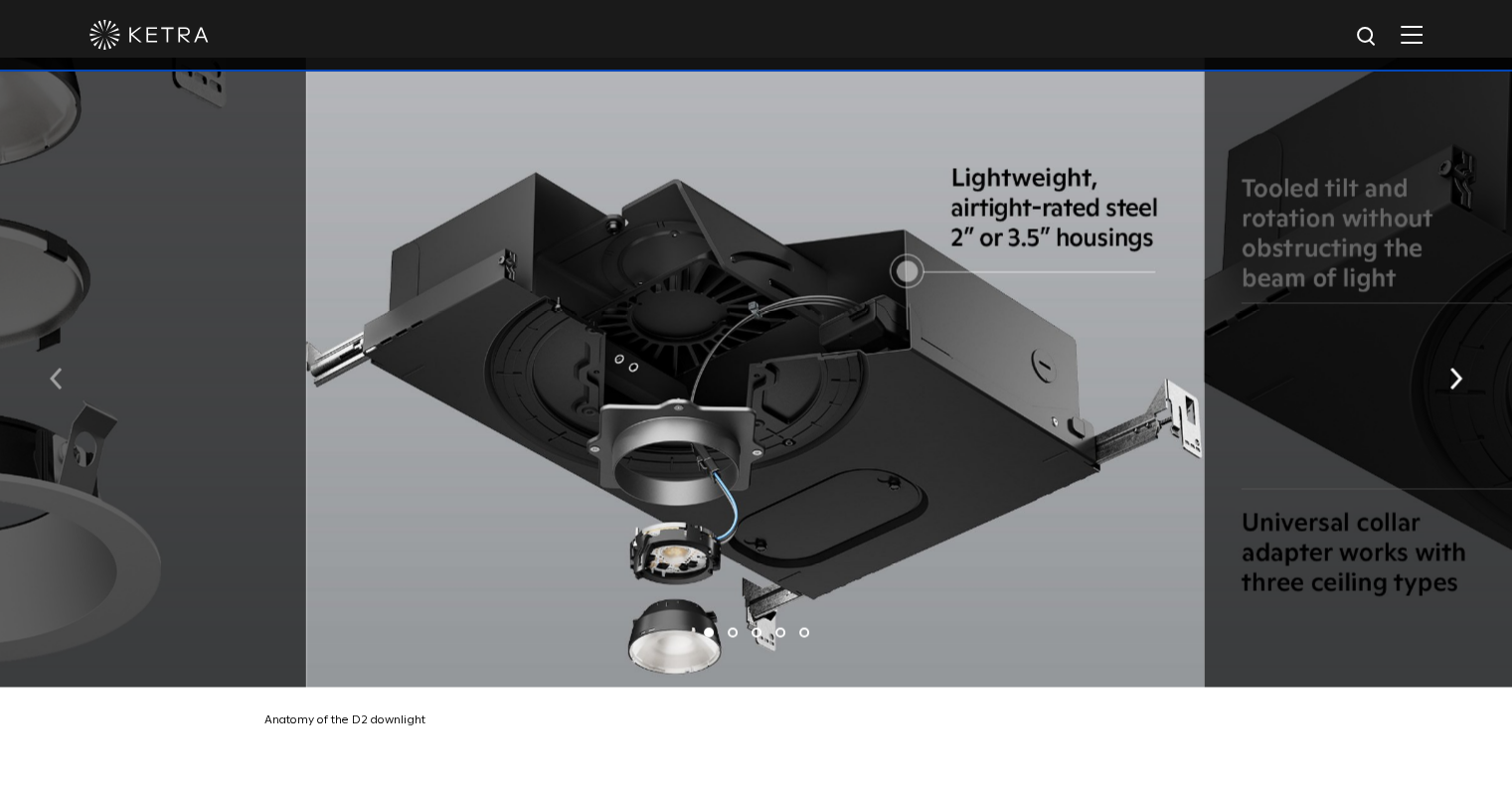 click at bounding box center [56, 379] 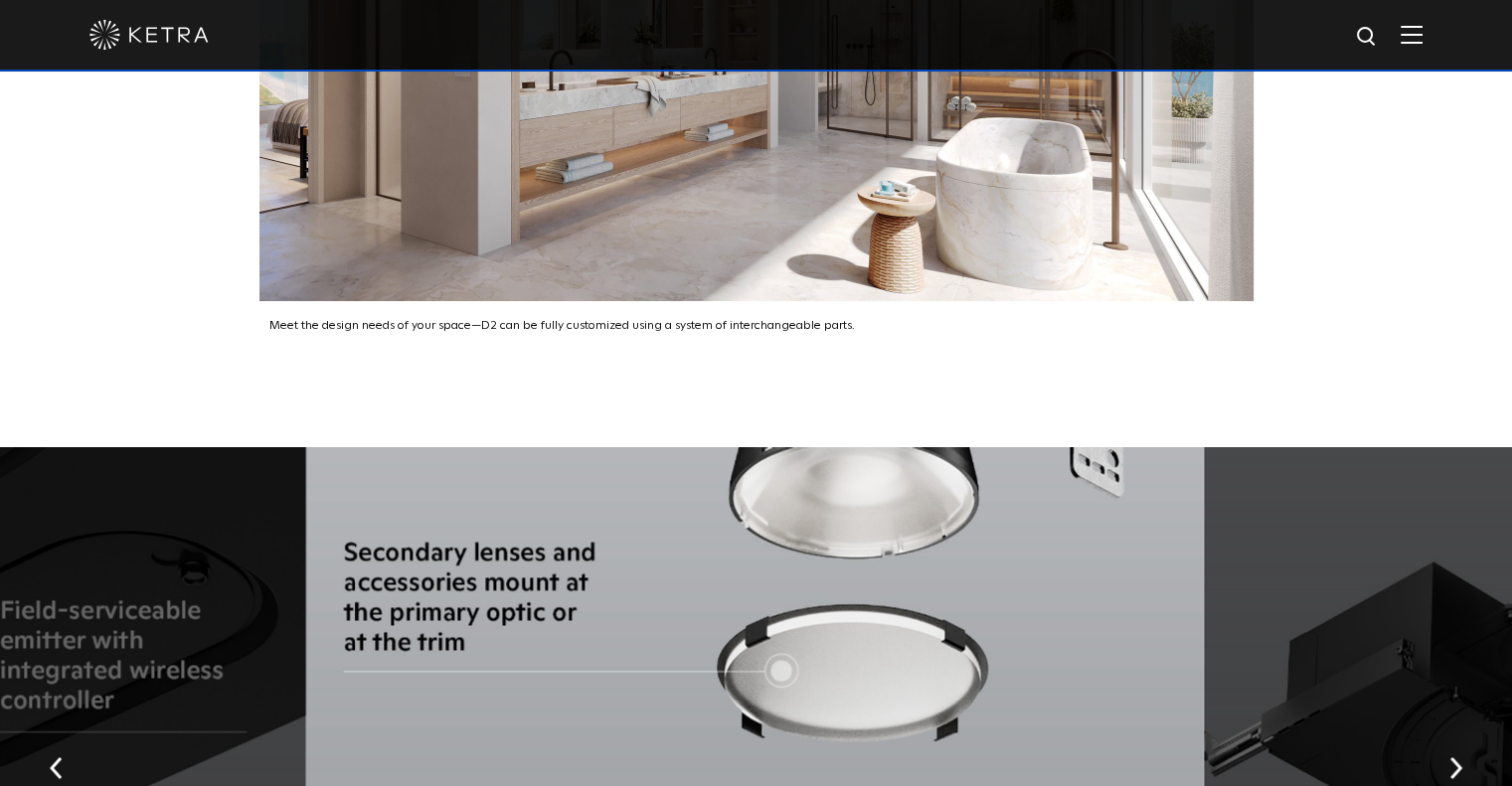 scroll, scrollTop: 3080, scrollLeft: 0, axis: vertical 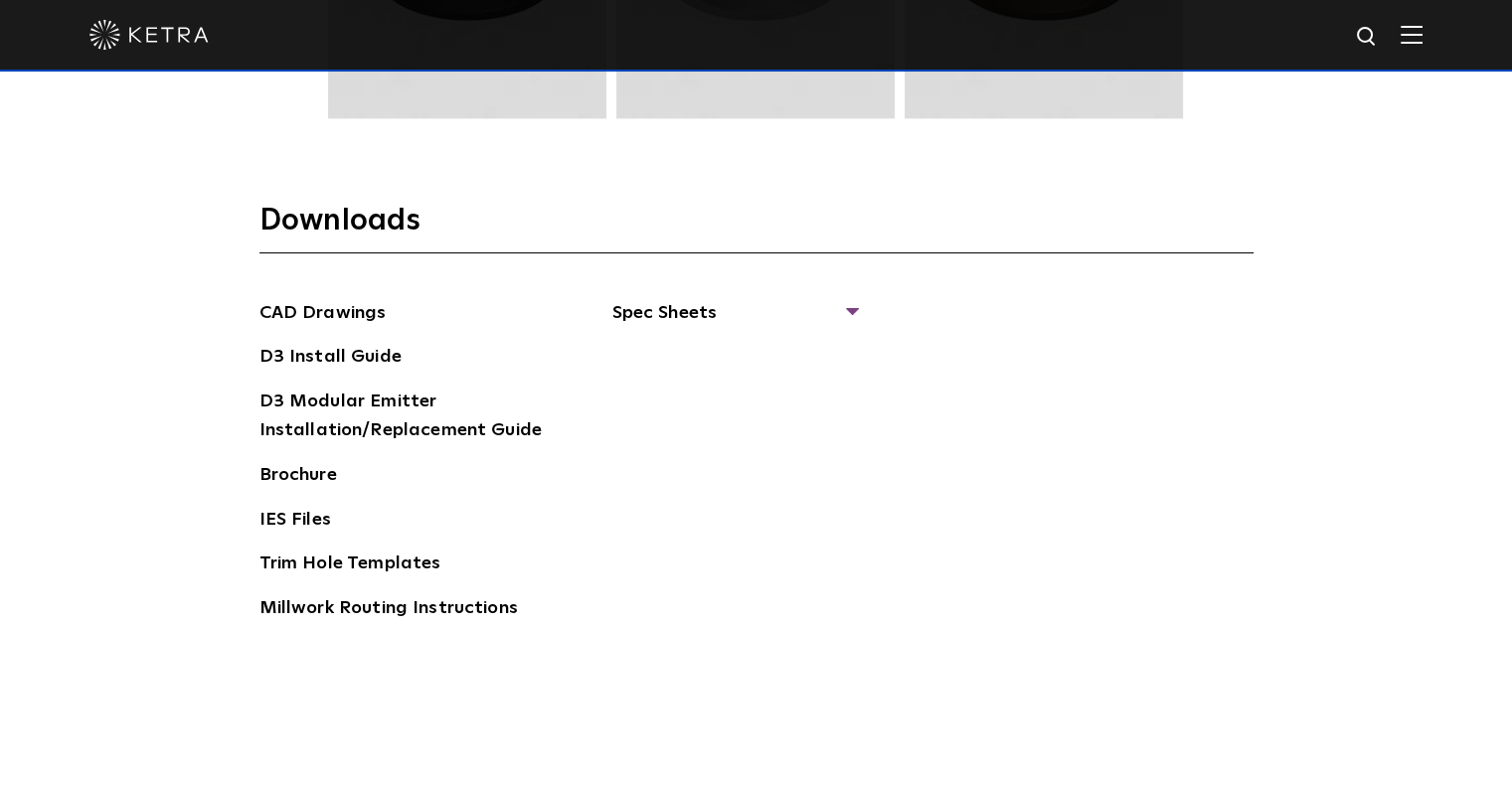 click on "CAD Drawings D3 Install Guide D3 Modular Emitter Installation/Replacement Guide Brochure IES Files Trim Hole Templates Millwork Routing Instructions
Spec Sheets
D3 Adjustable Round D3 Wallwash Round D3 Fixed Round D3 Adjustable Square D3 Wallwash Square D3 Fixed Square" at bounding box center (756, 469) 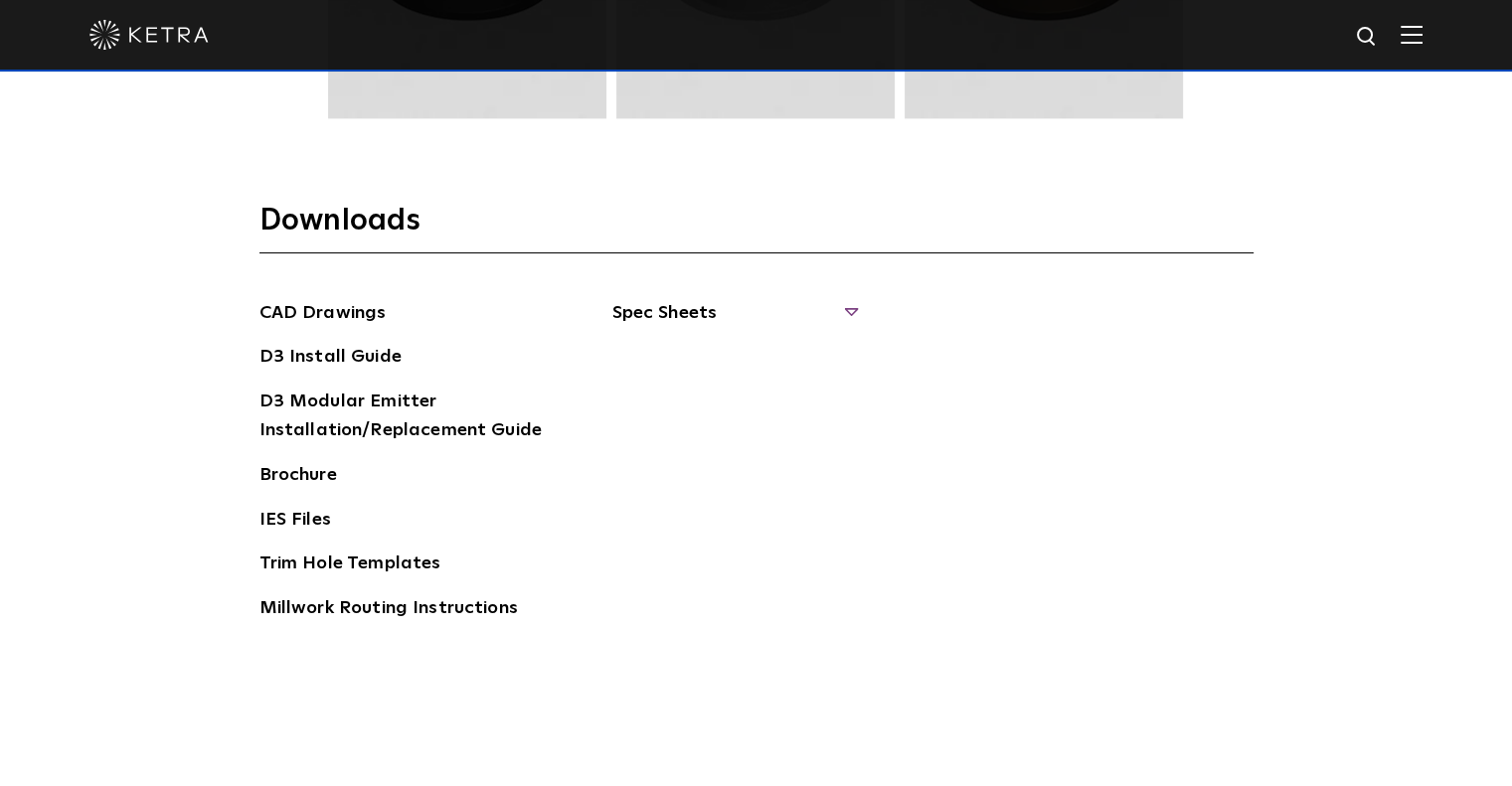 click on "Spec Sheets" at bounding box center (734, 321) 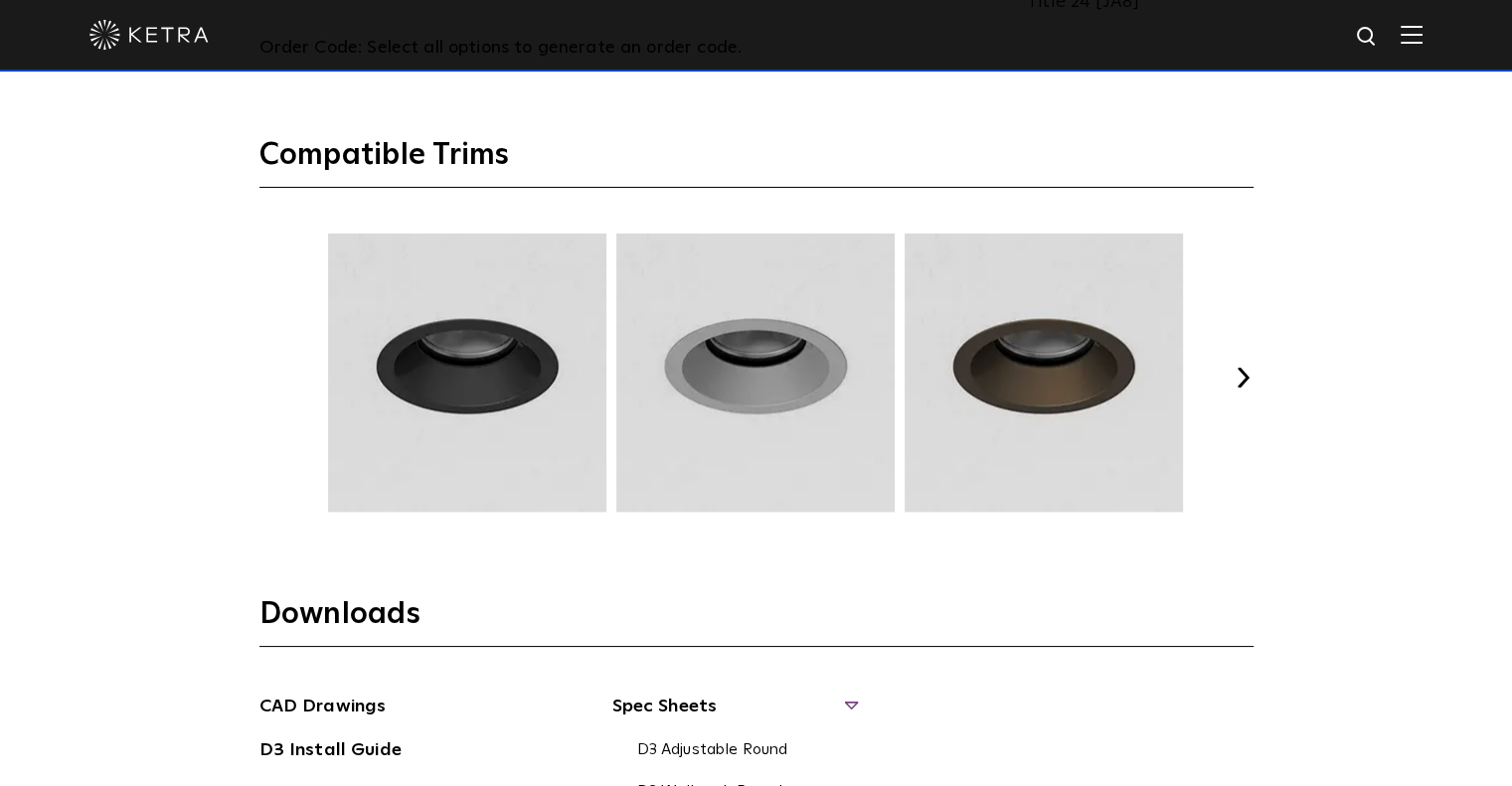 scroll, scrollTop: 2584, scrollLeft: 0, axis: vertical 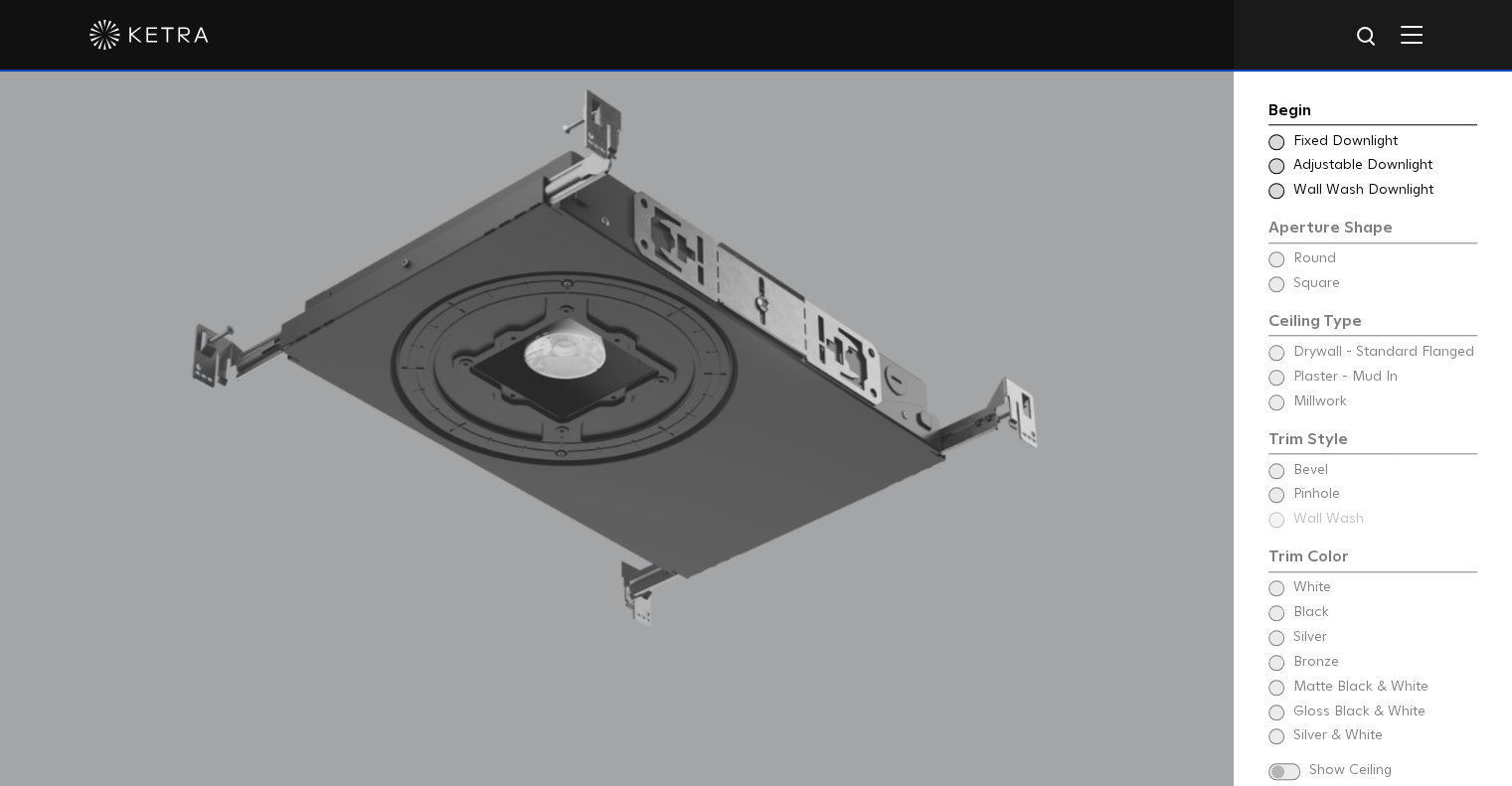 click at bounding box center [1284, 771] 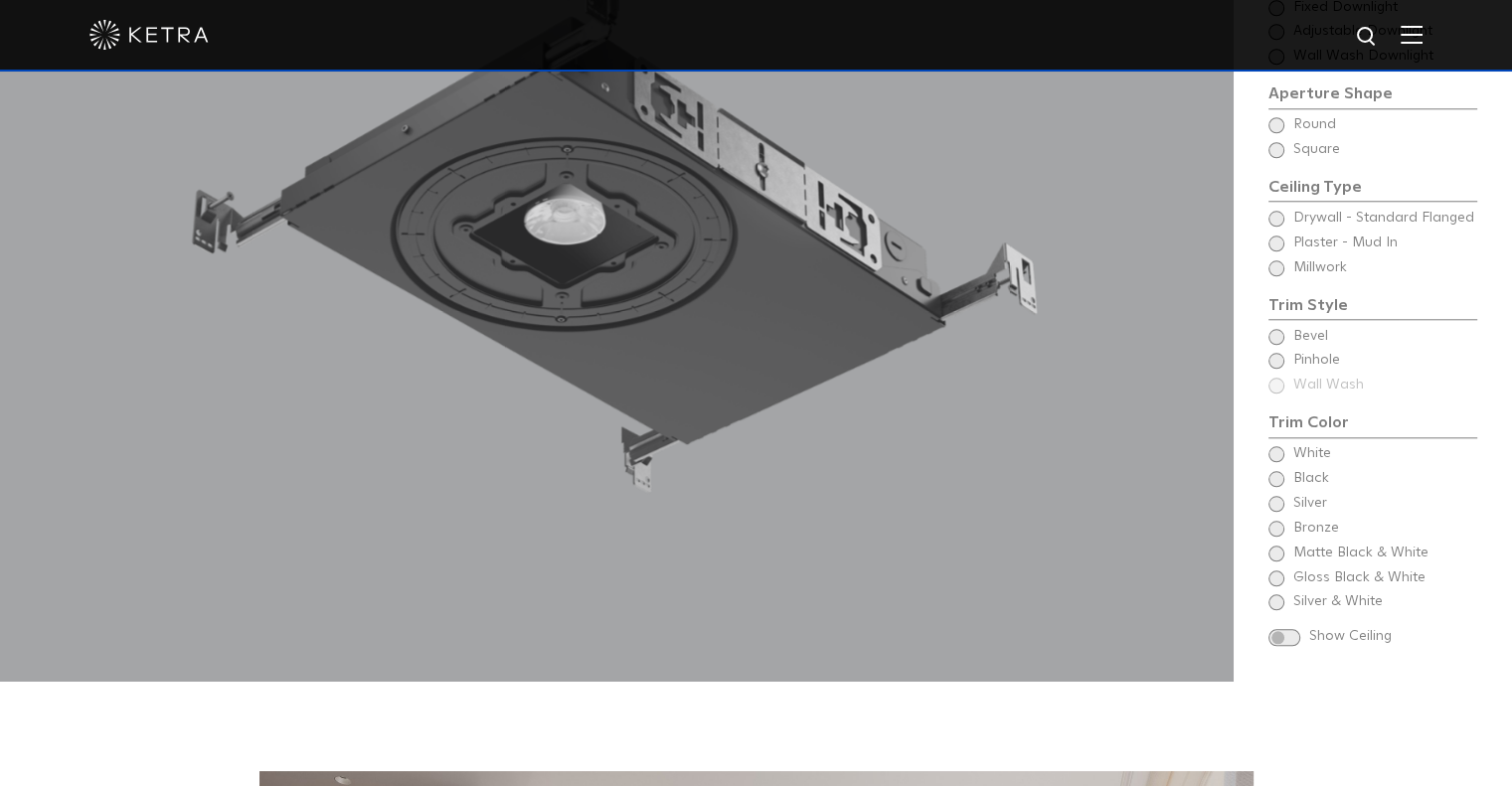 scroll, scrollTop: 1789, scrollLeft: 0, axis: vertical 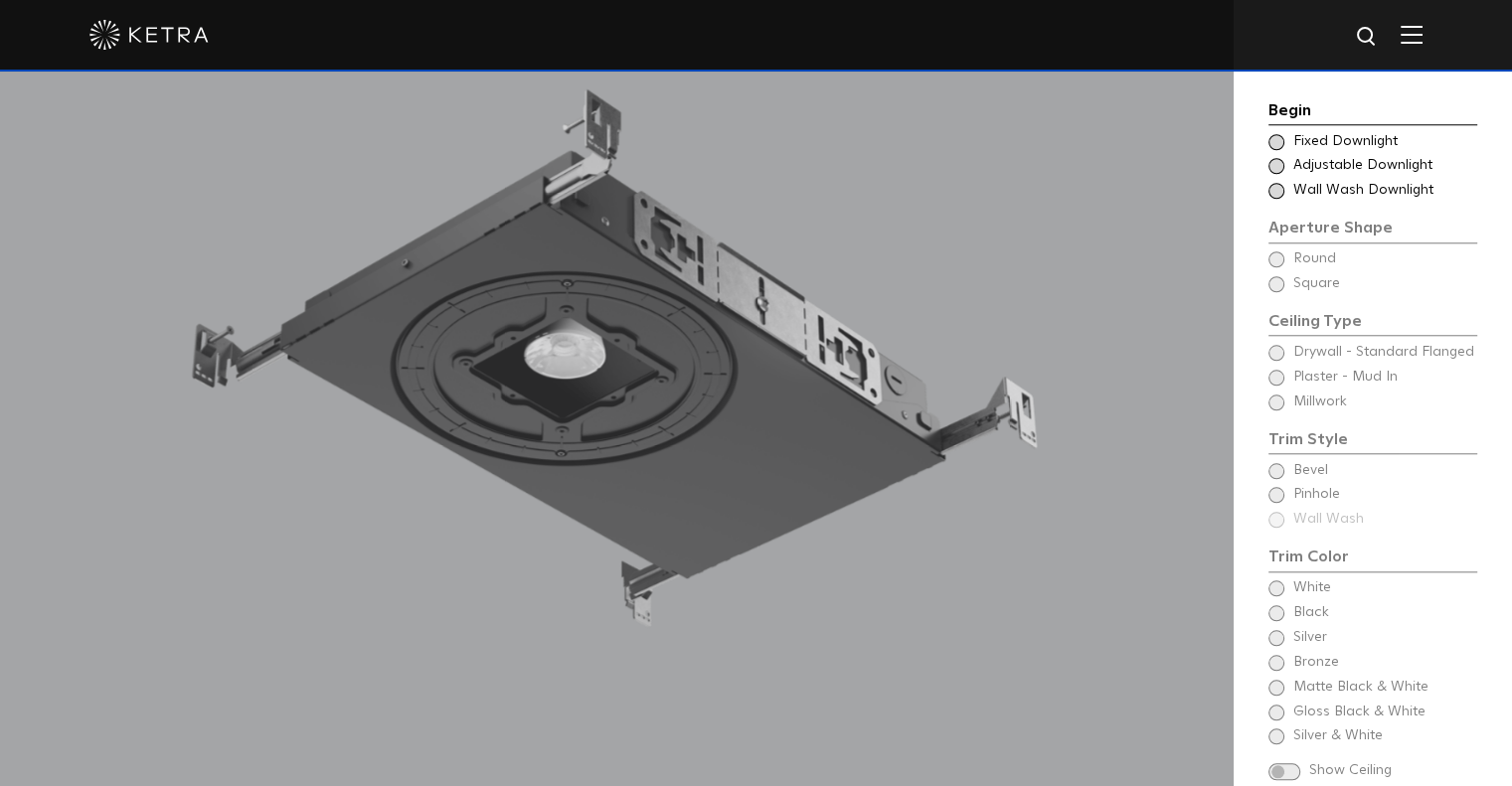 click at bounding box center (1276, 142) 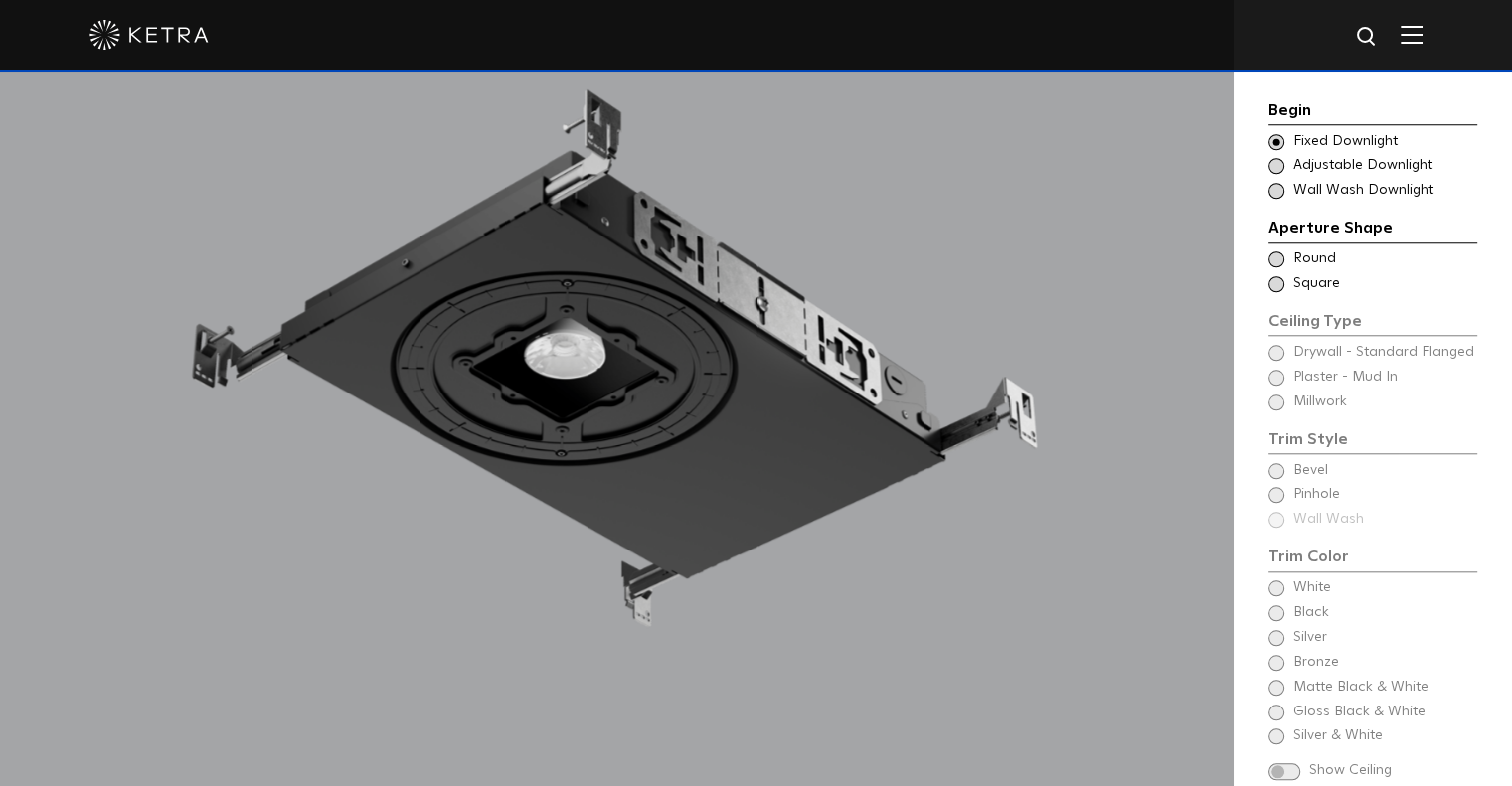 click at bounding box center (1276, 259) 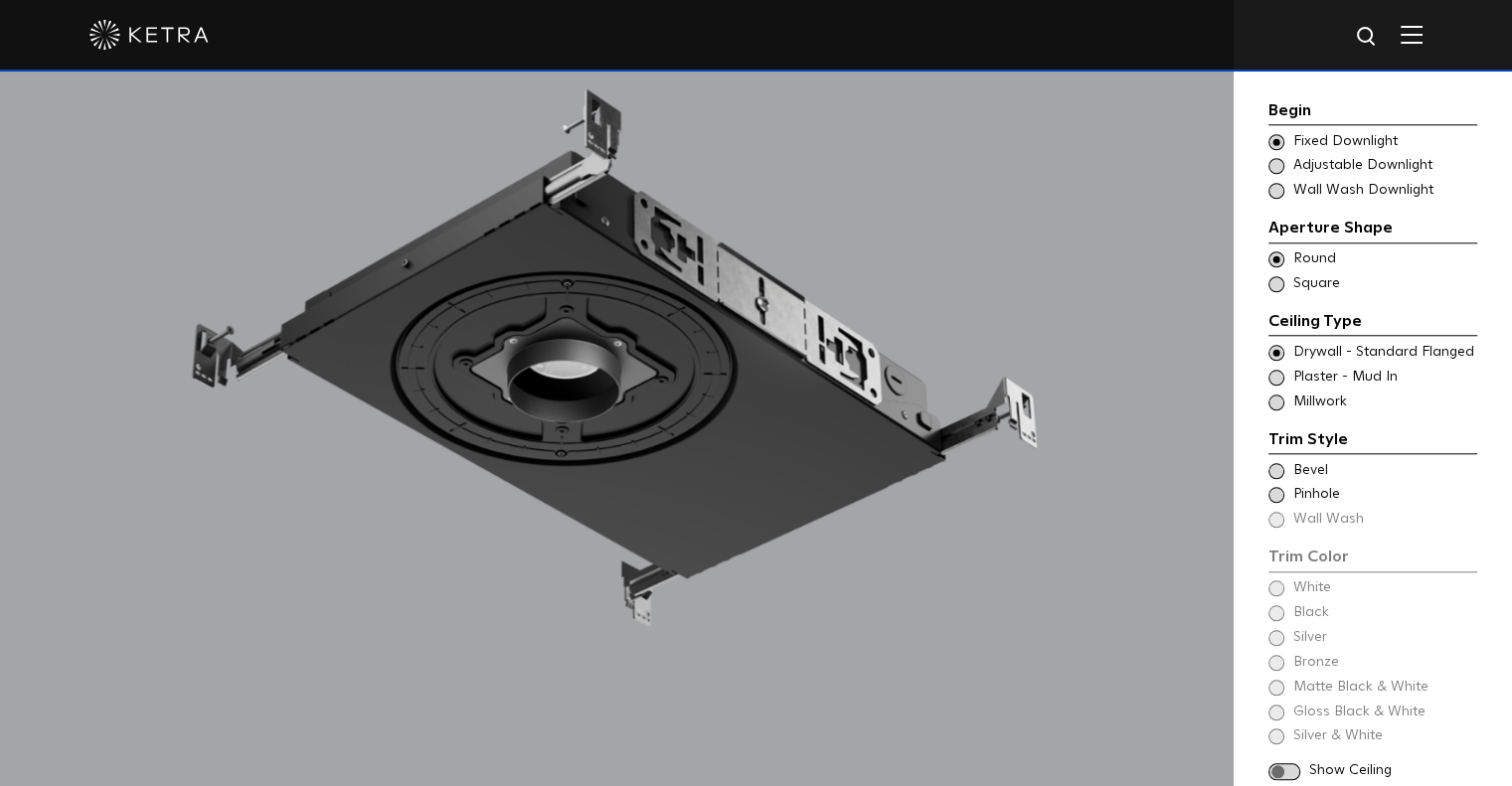 click at bounding box center (1276, 378) 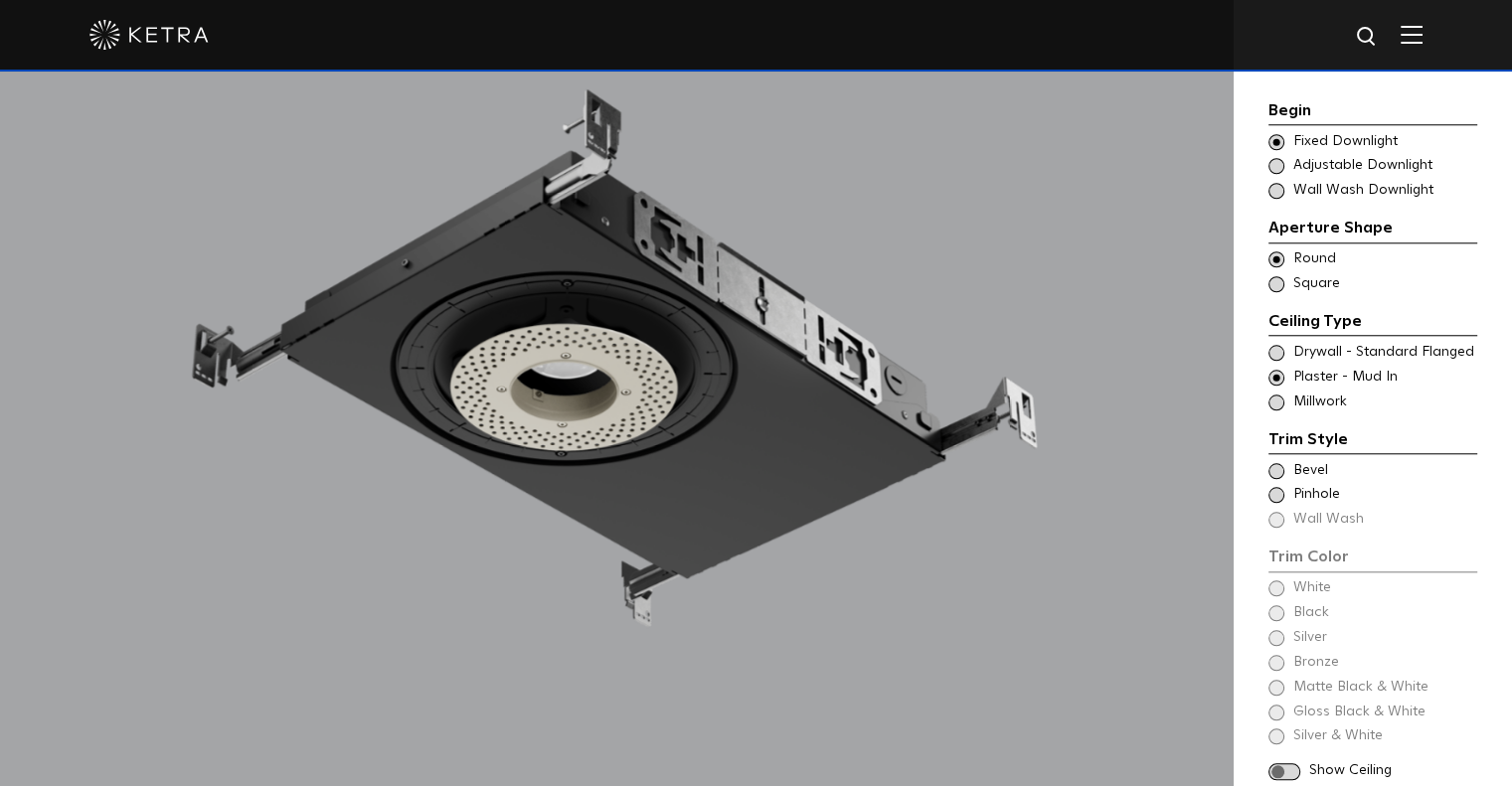 click at bounding box center [1276, 495] 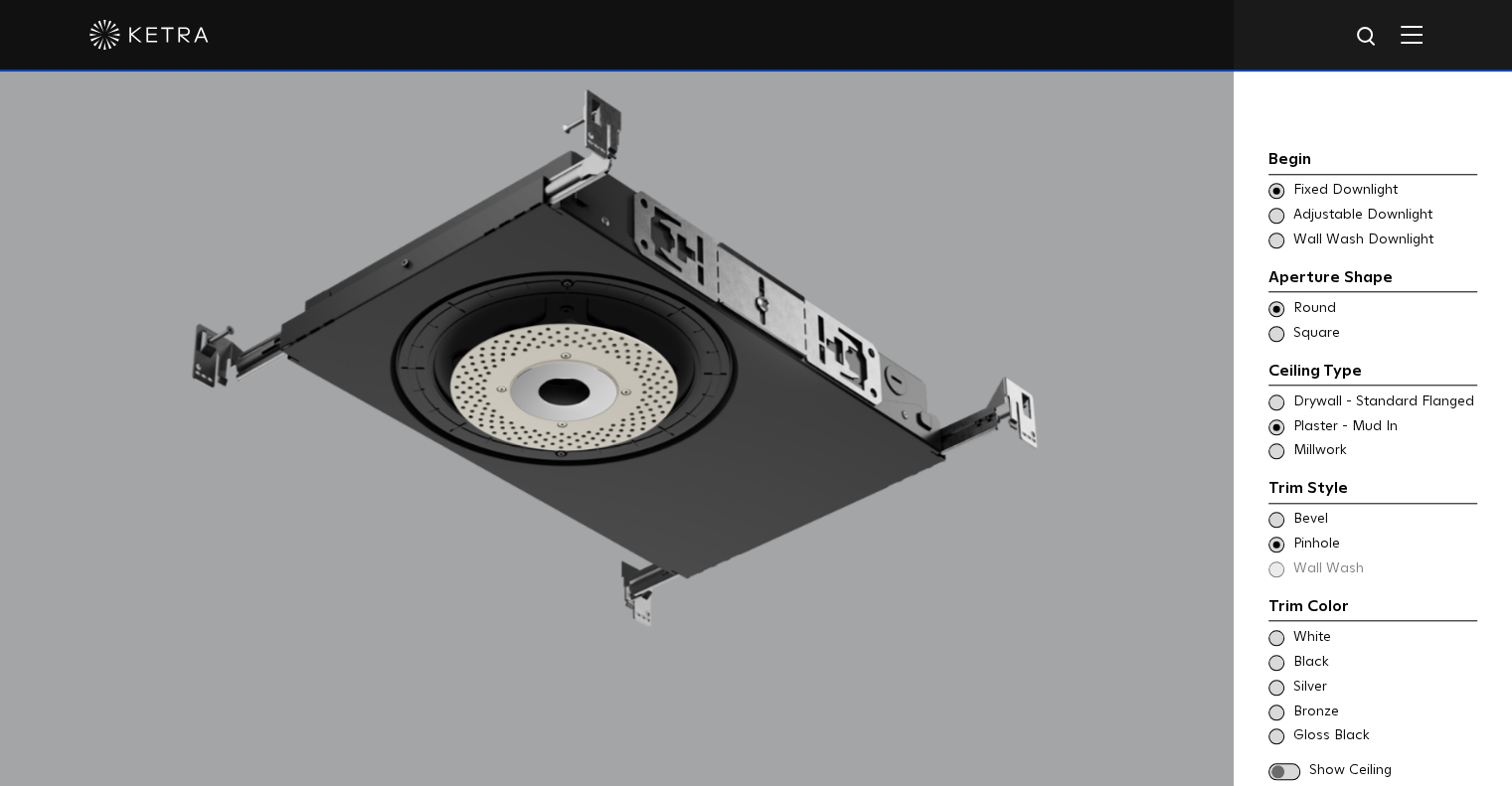 click at bounding box center [1276, 520] 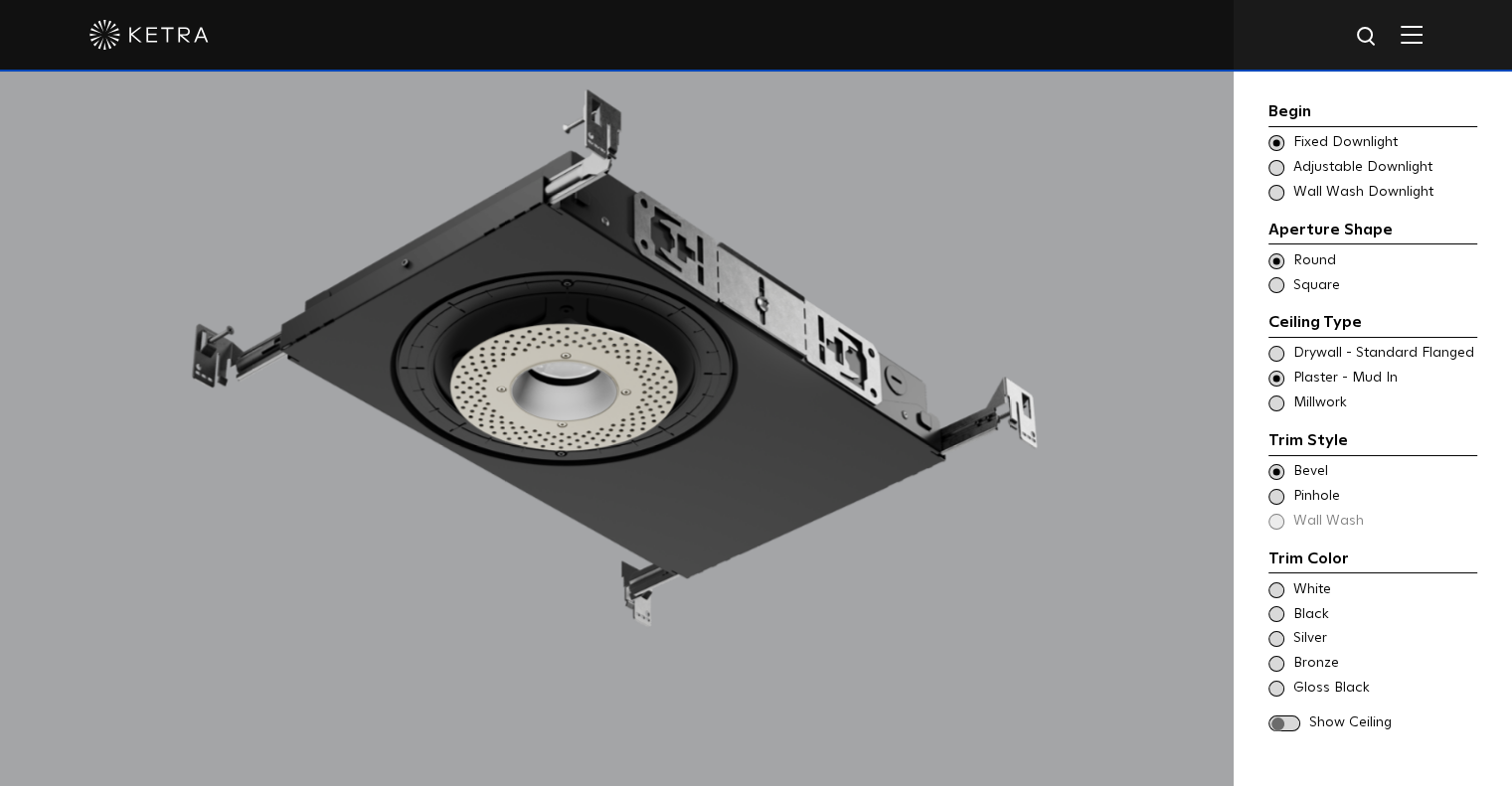 scroll, scrollTop: 1888, scrollLeft: 0, axis: vertical 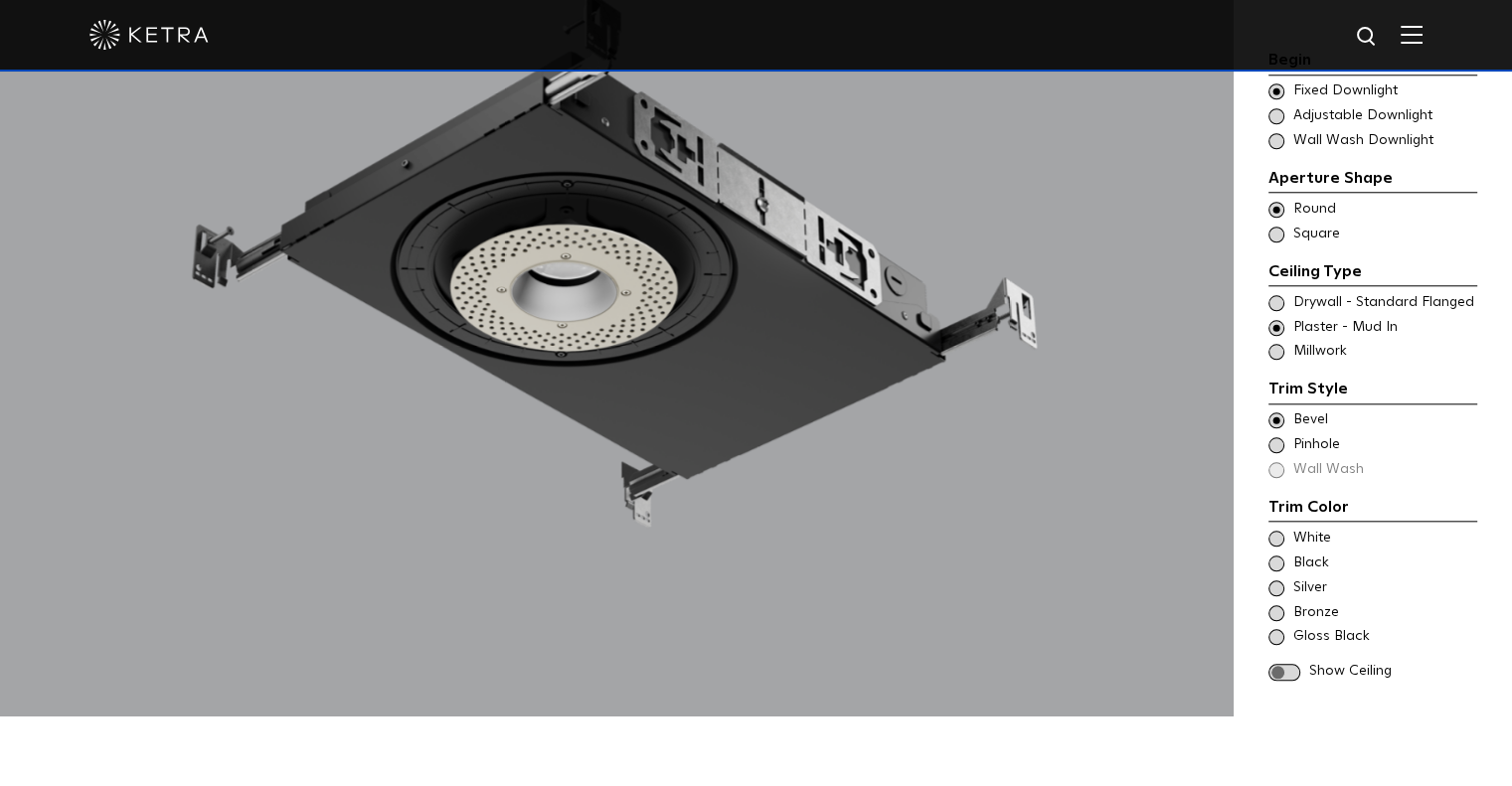 click at bounding box center (1284, 672) 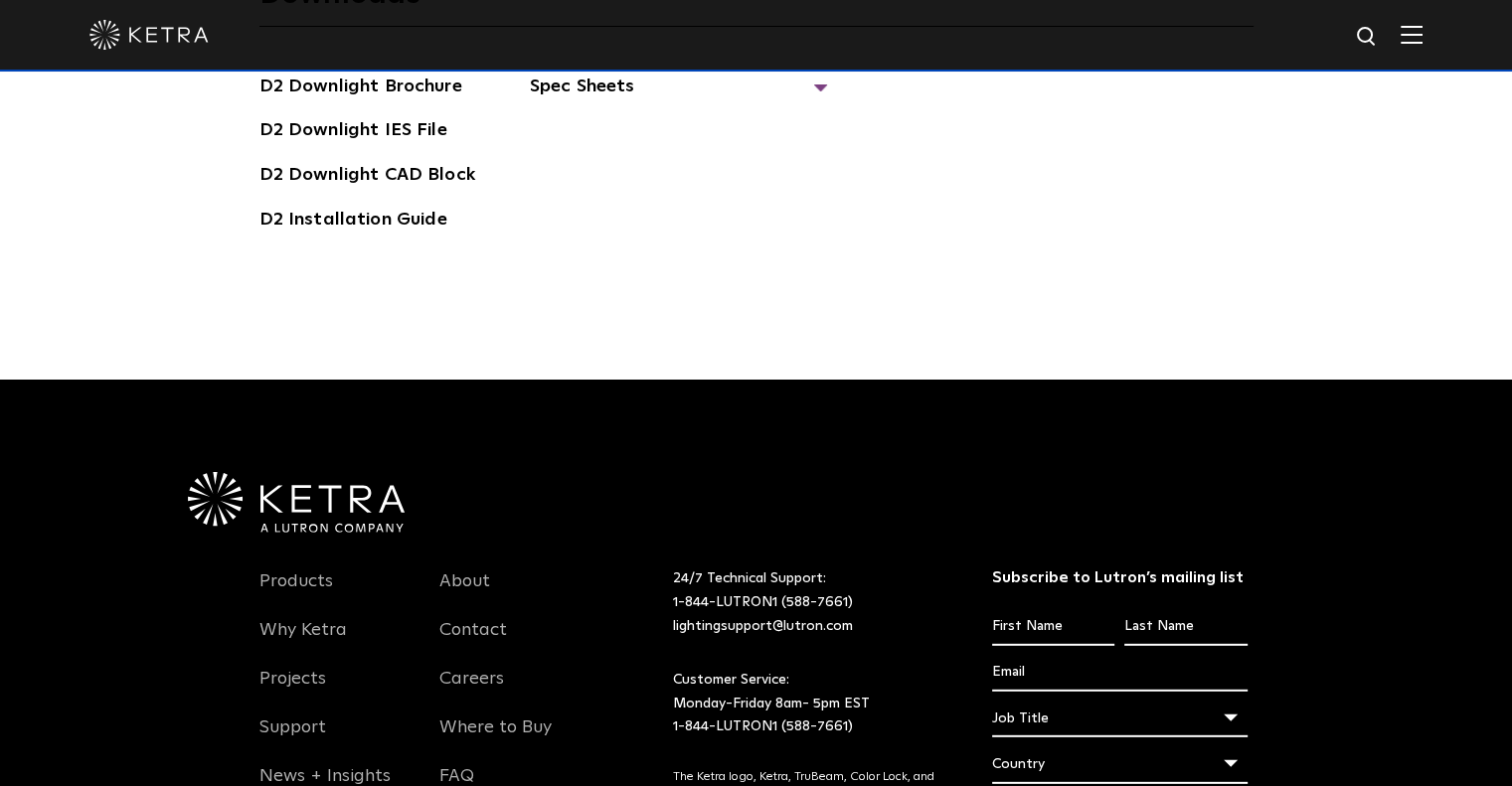 scroll, scrollTop: 5366, scrollLeft: 0, axis: vertical 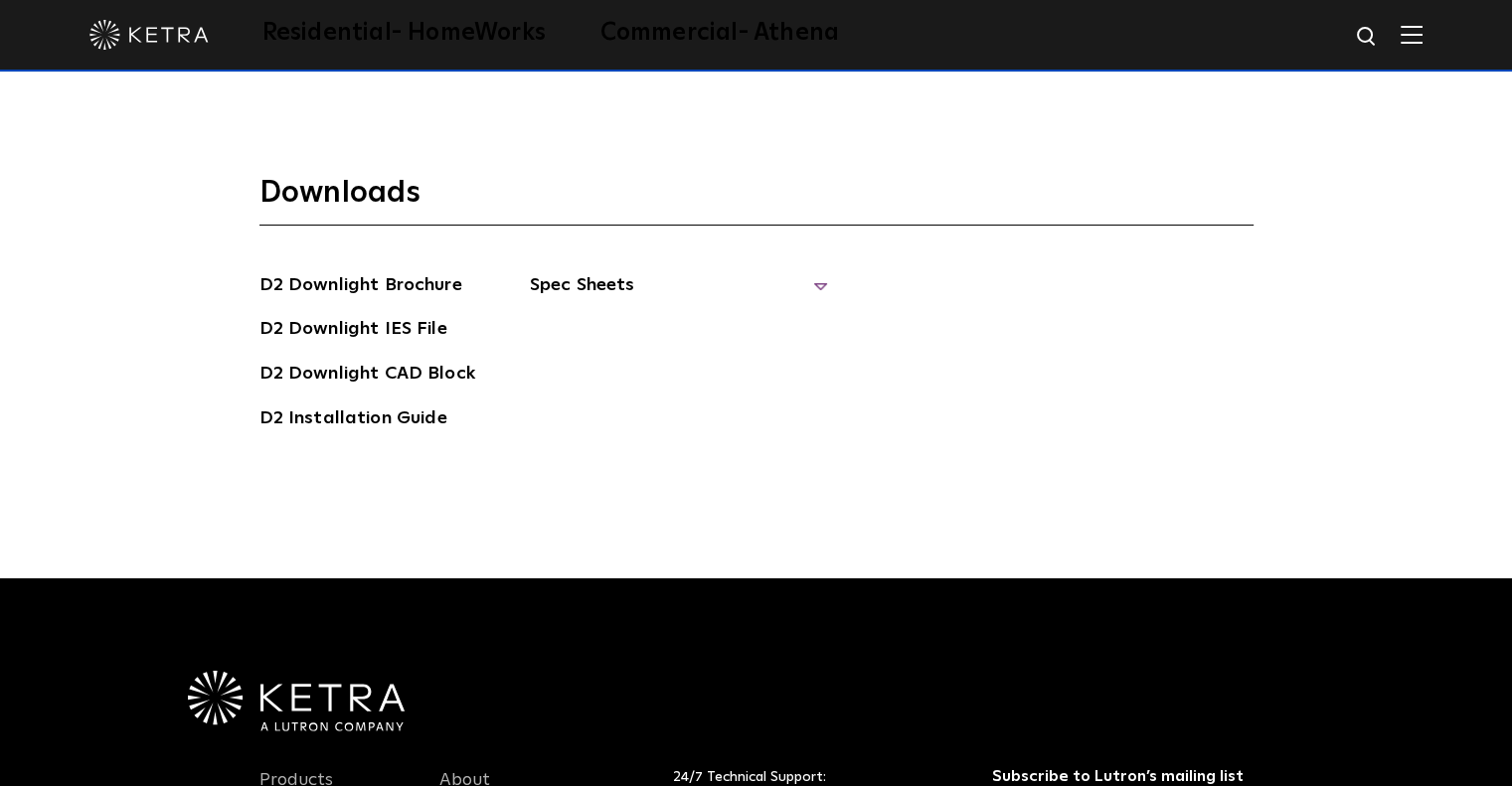 click on "Spec Sheets" at bounding box center (679, 293) 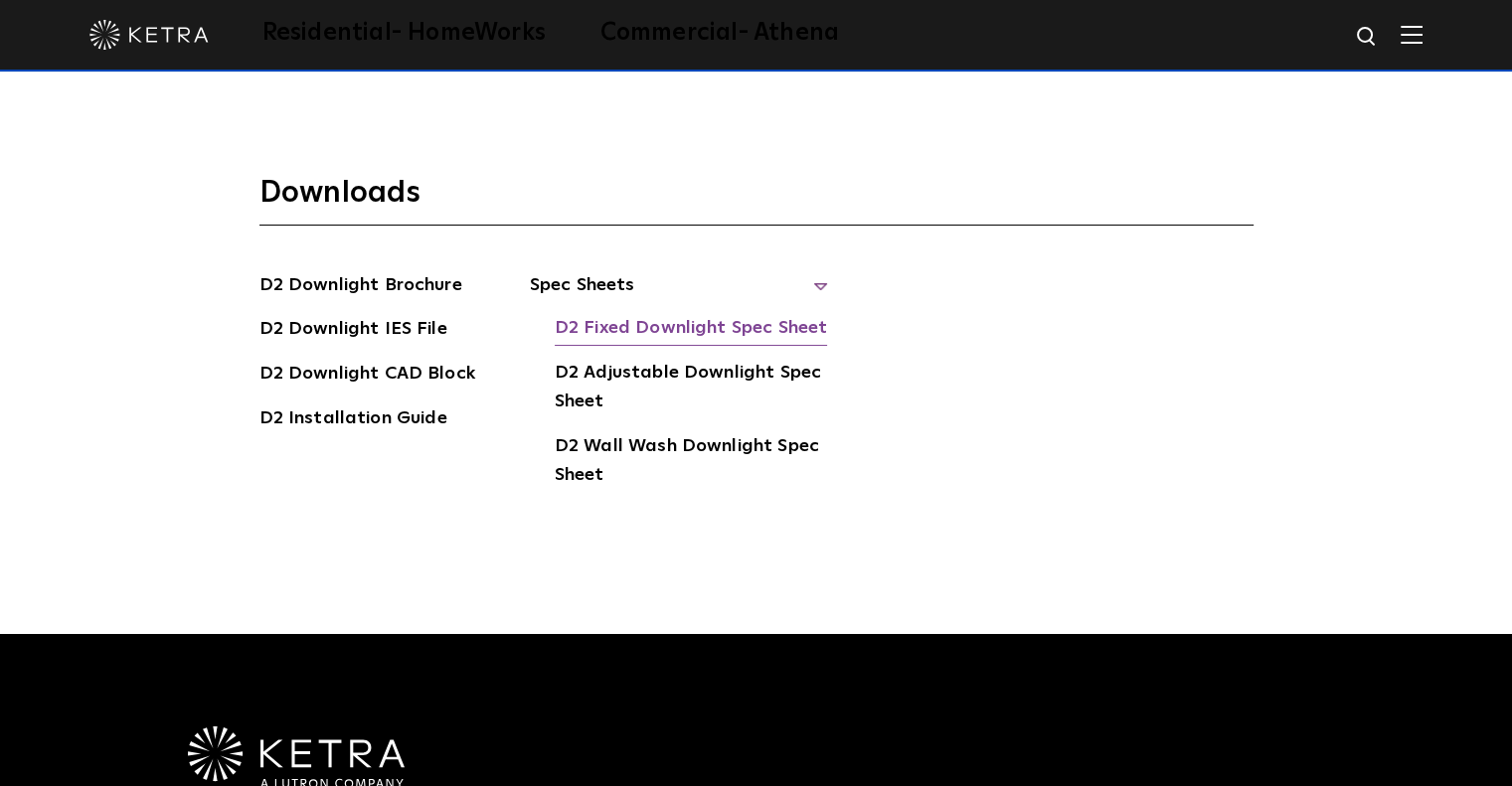 click on "D2 Fixed Downlight Spec Sheet" at bounding box center (691, 330) 